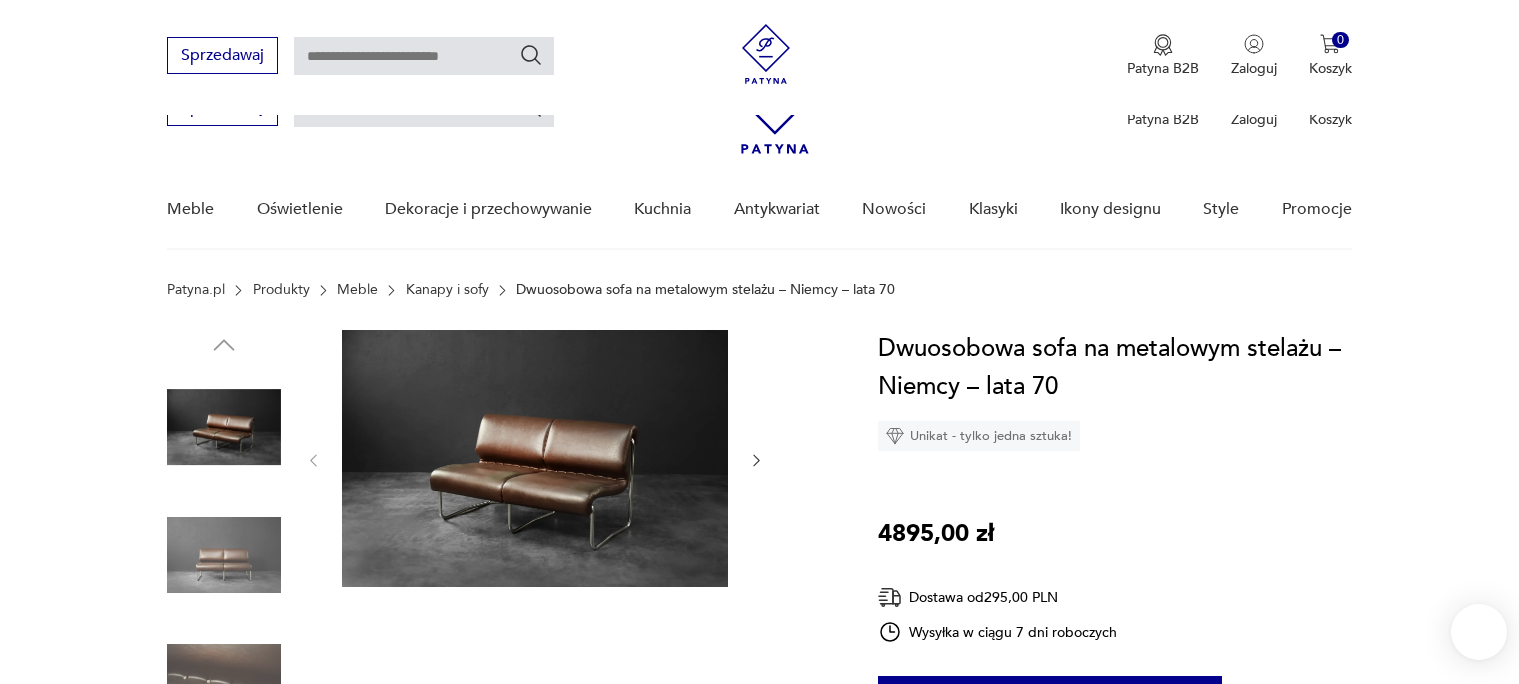 scroll, scrollTop: 422, scrollLeft: 0, axis: vertical 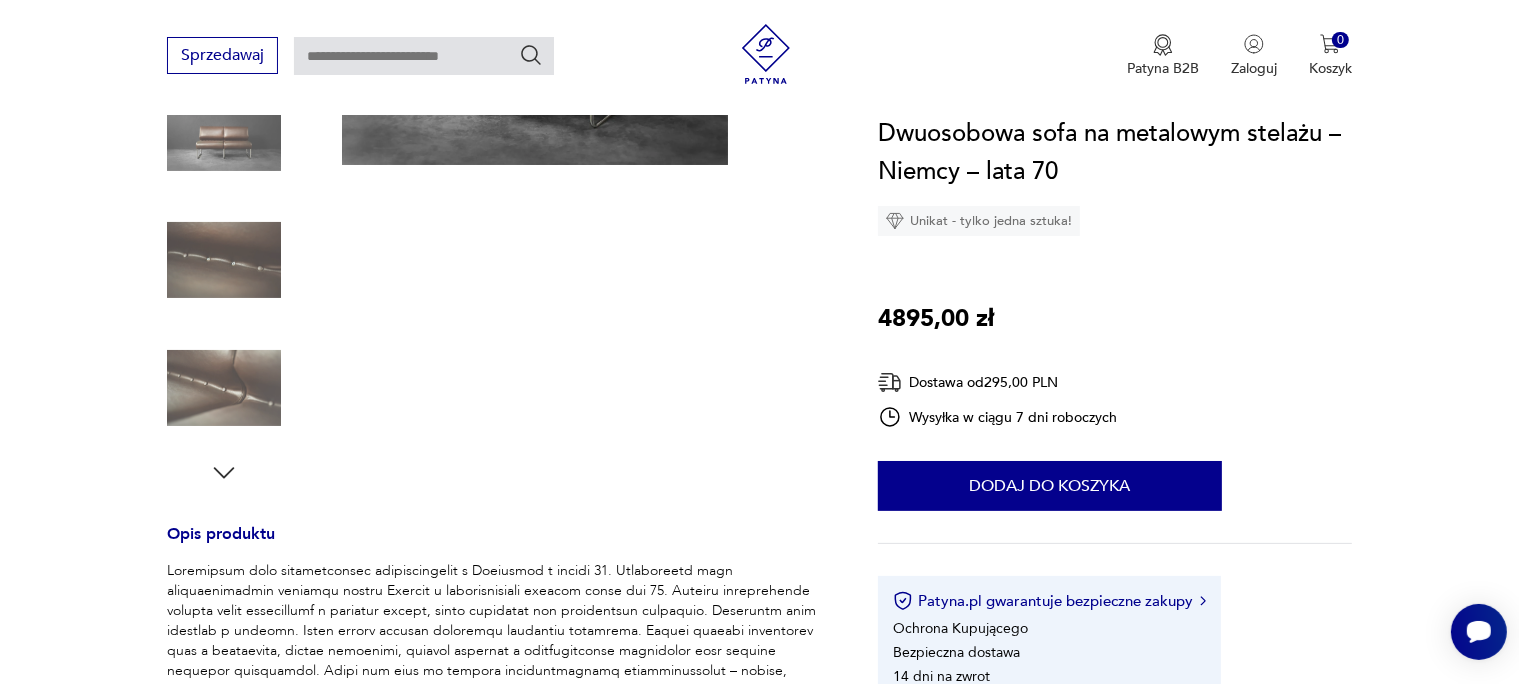click at bounding box center (224, 260) 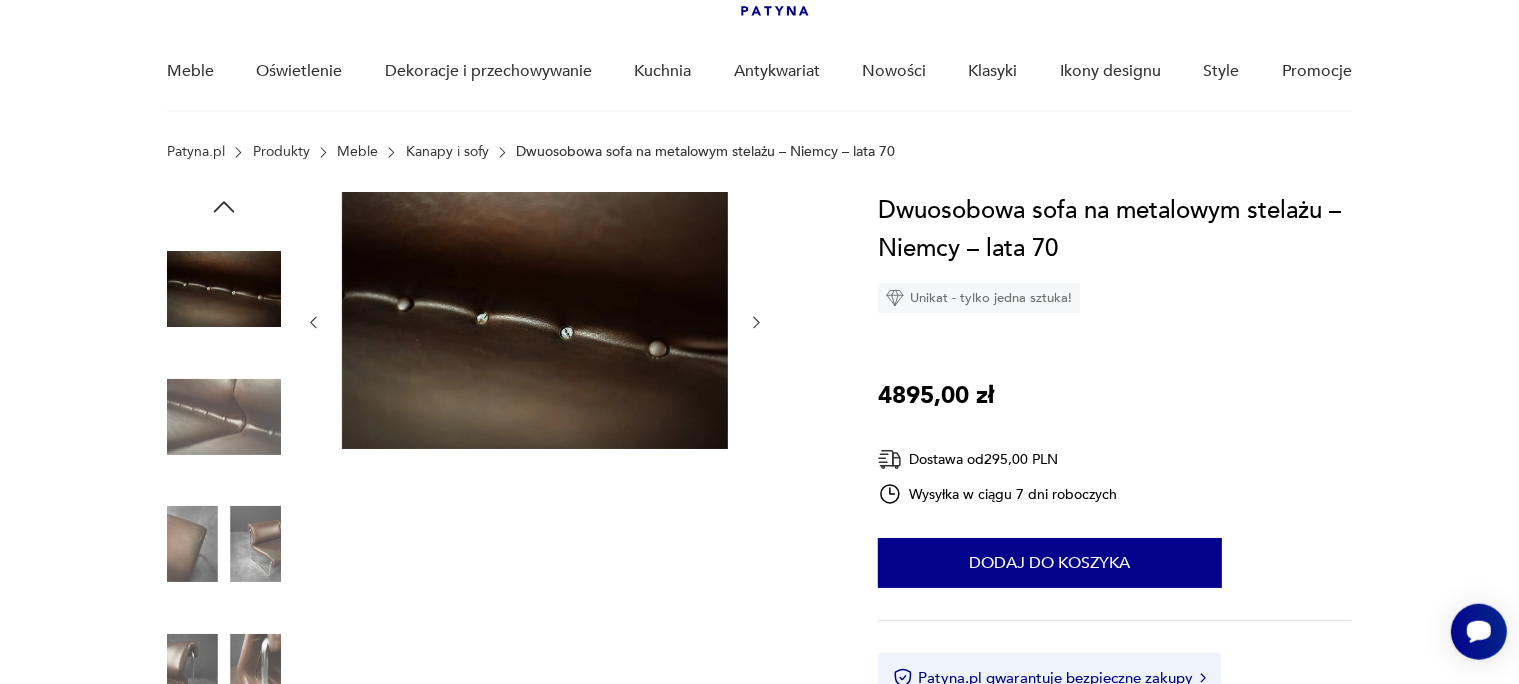 scroll, scrollTop: 105, scrollLeft: 0, axis: vertical 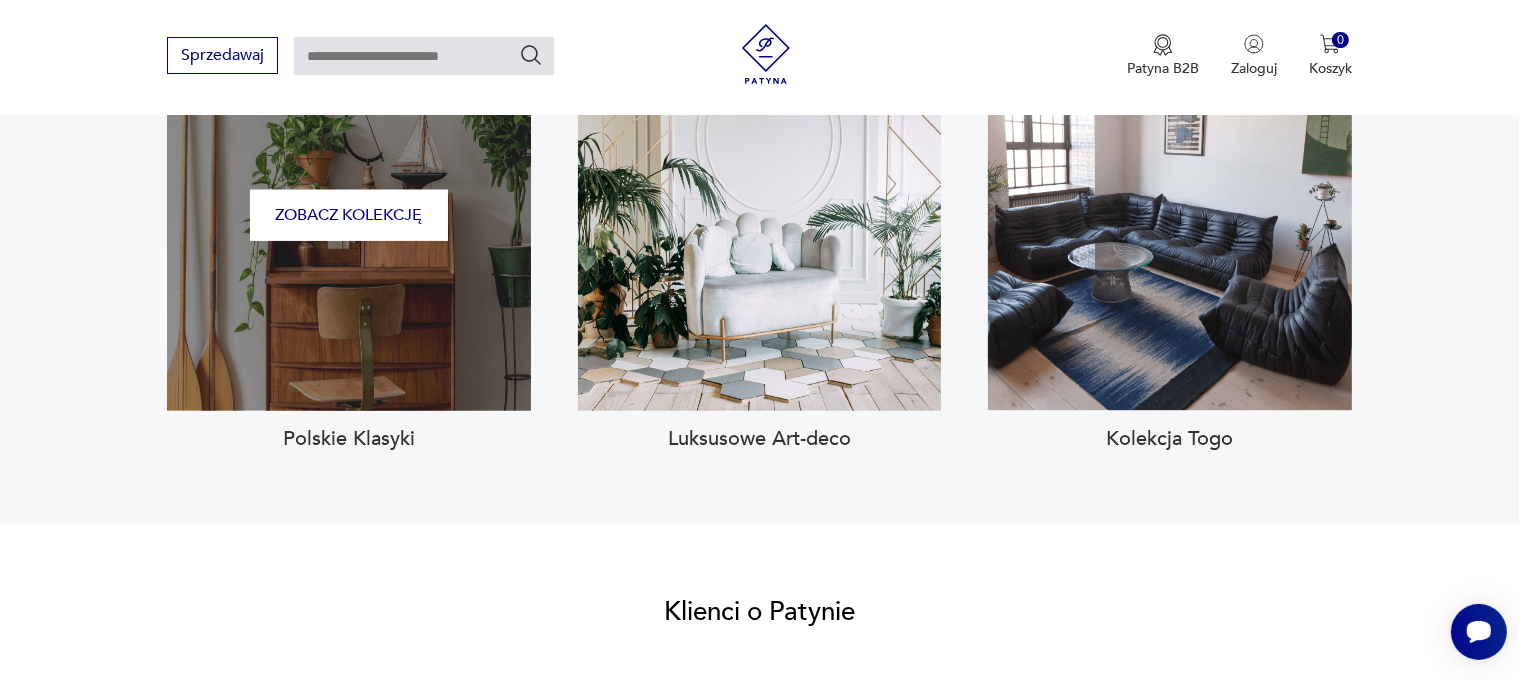click on "Zobacz kolekcję" at bounding box center [349, 215] 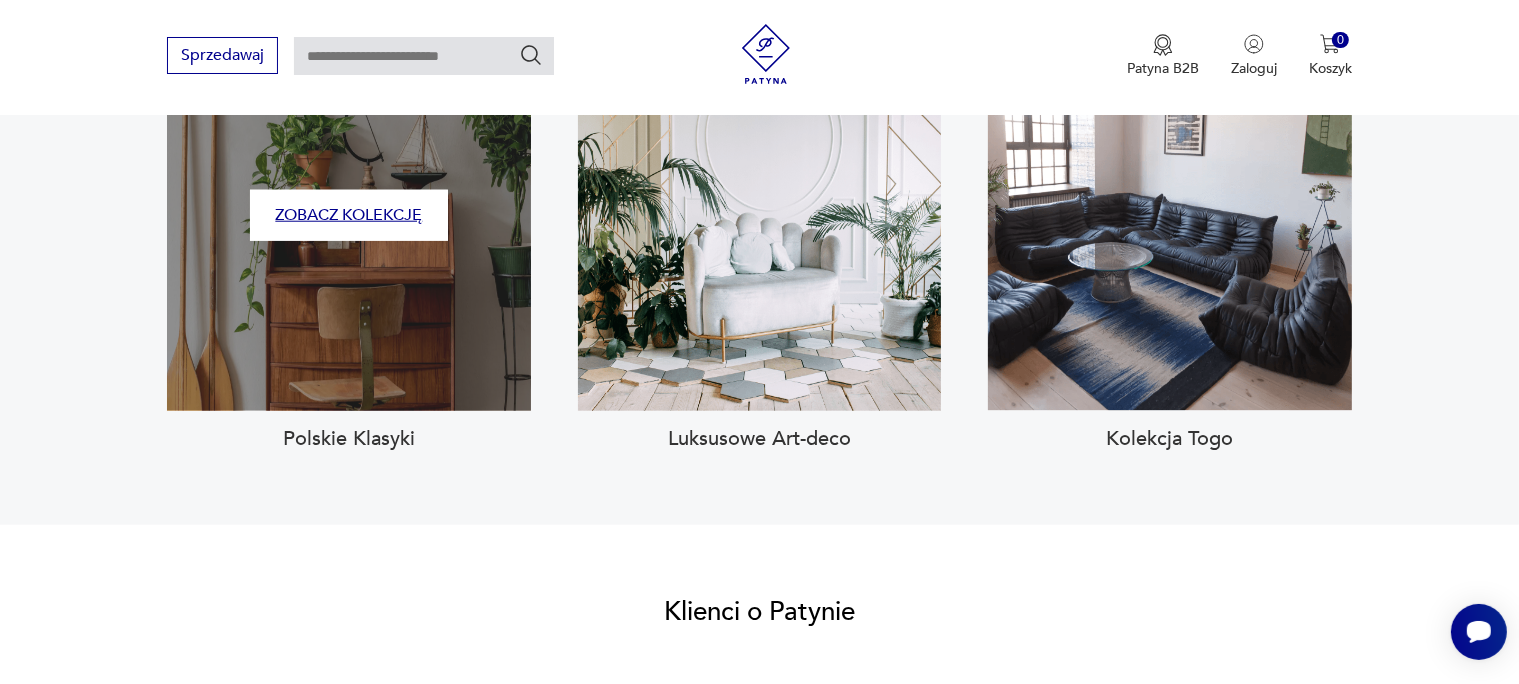 click on "Zobacz kolekcję" at bounding box center [349, 215] 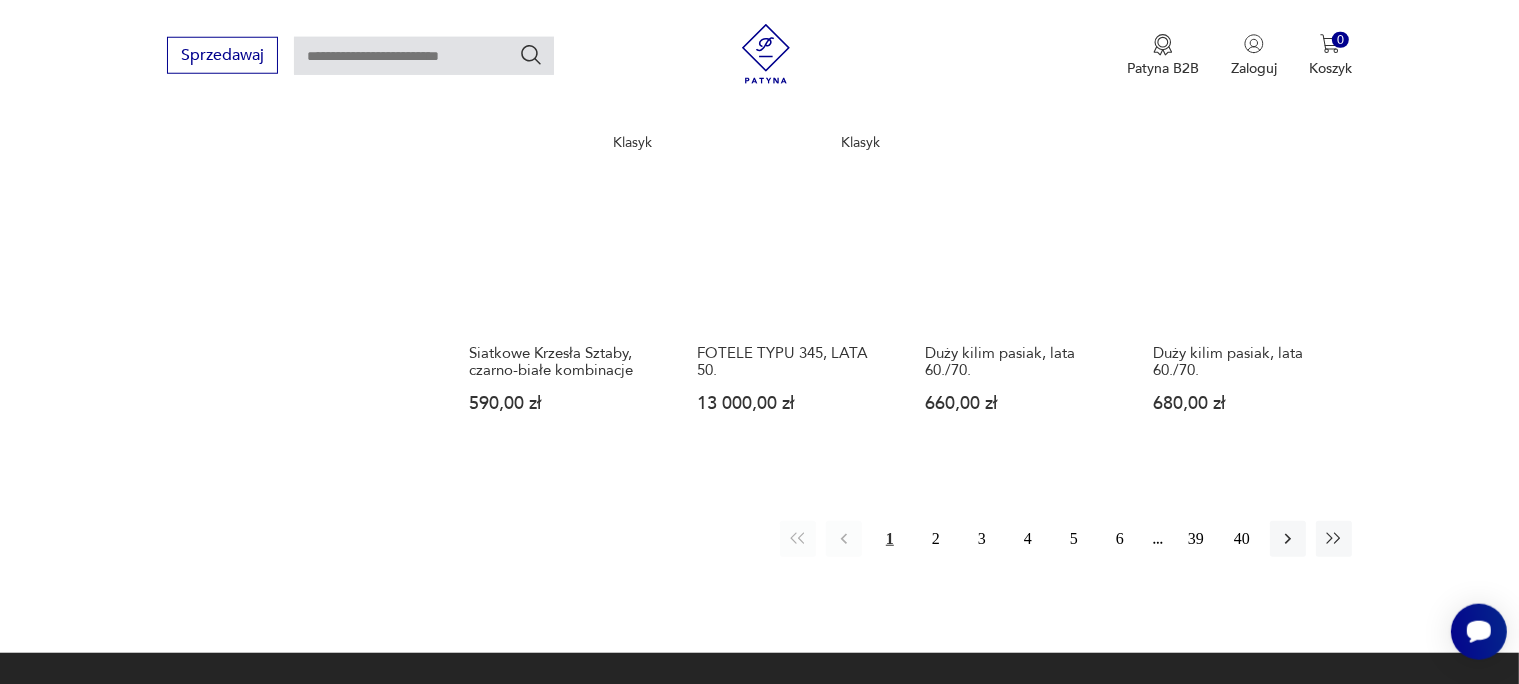 scroll, scrollTop: 1658, scrollLeft: 0, axis: vertical 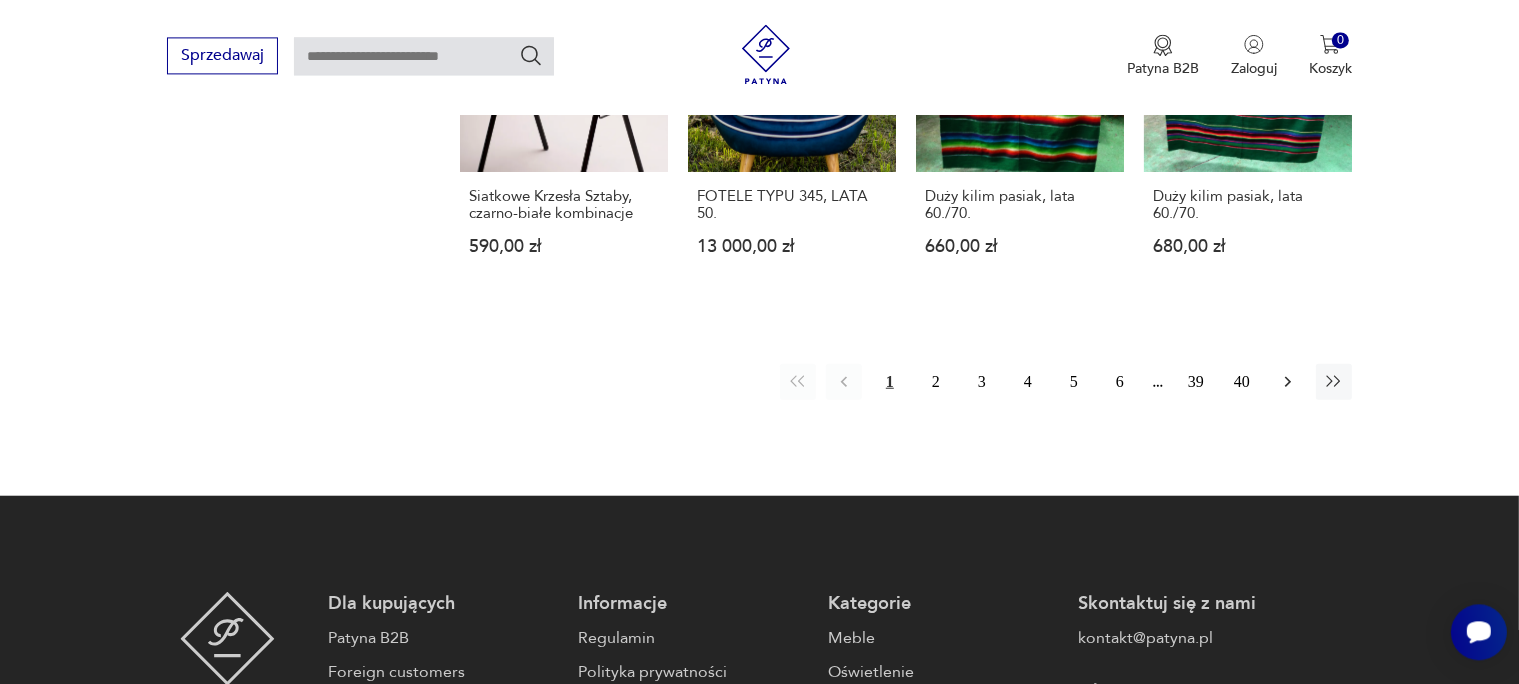 click 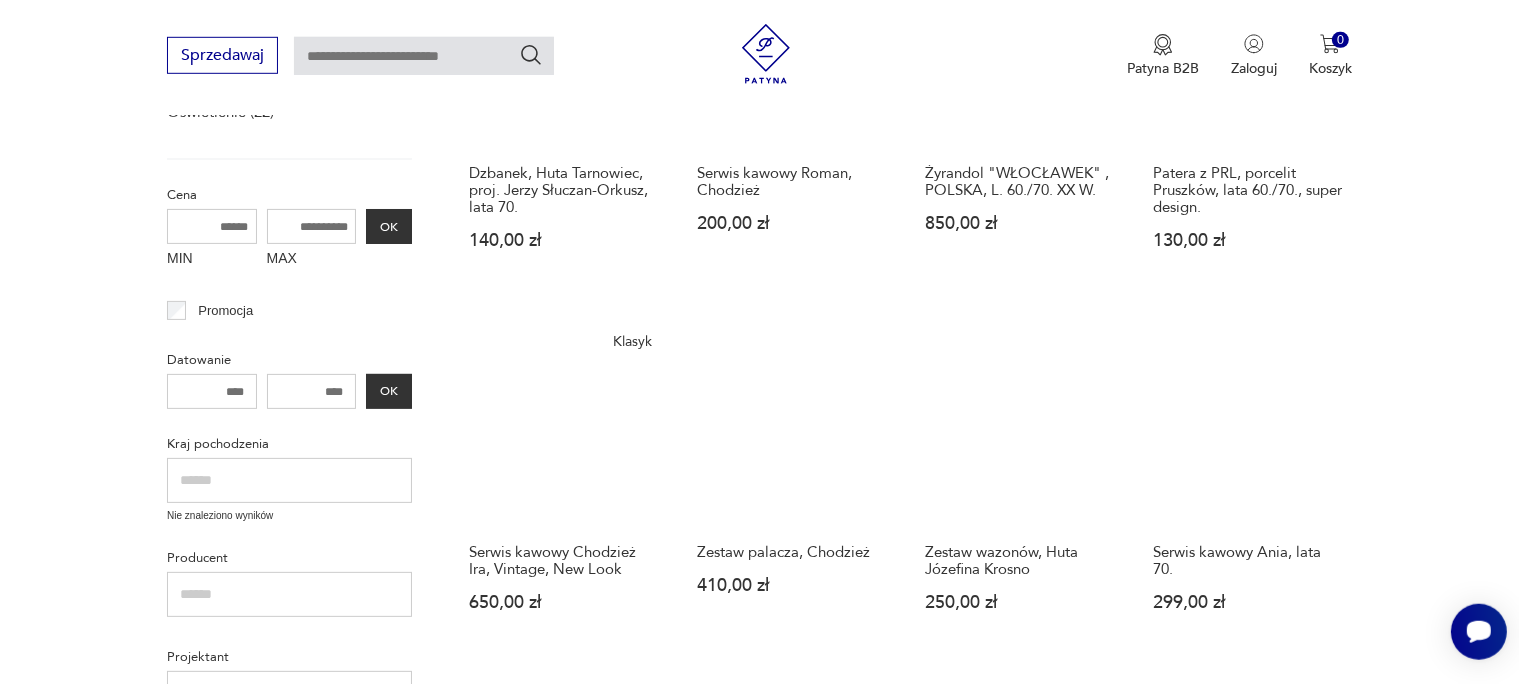 scroll, scrollTop: 284, scrollLeft: 0, axis: vertical 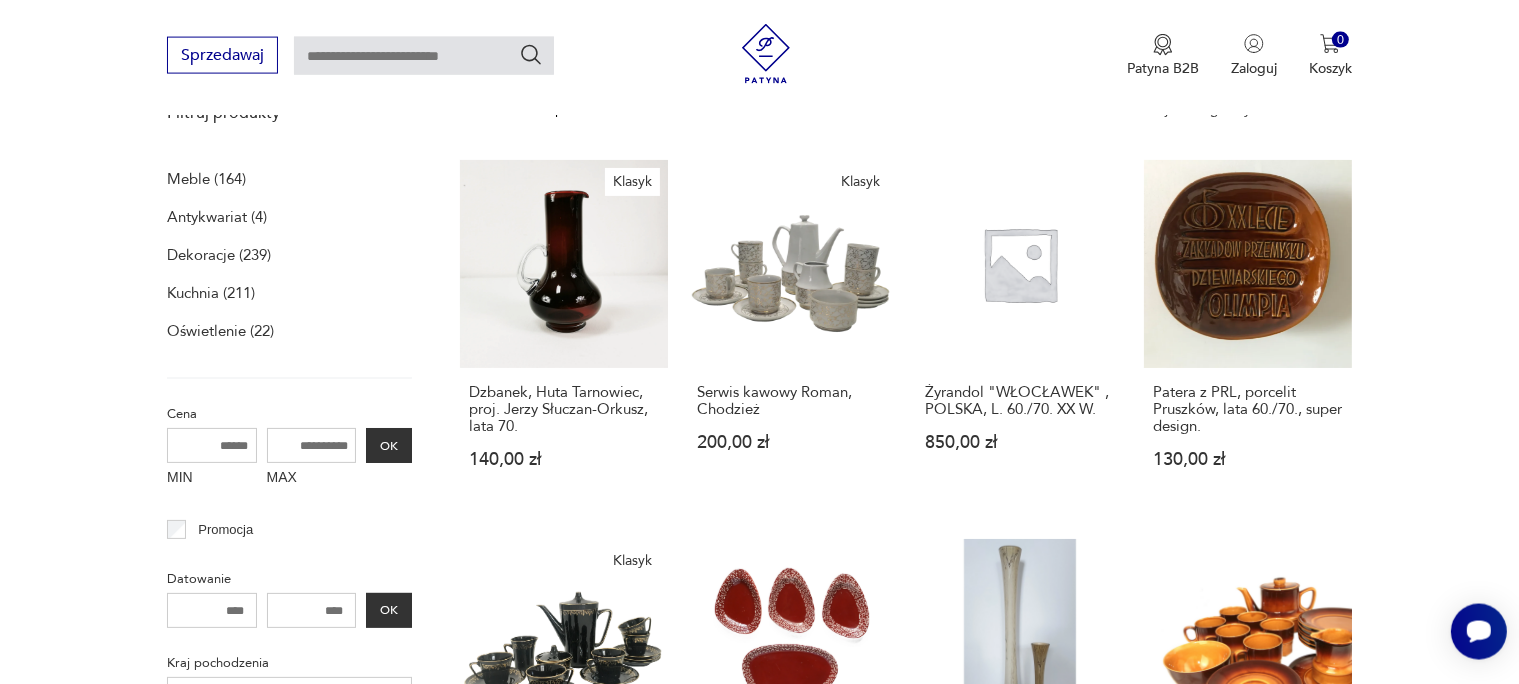 click on "Meble (164)" at bounding box center (206, 179) 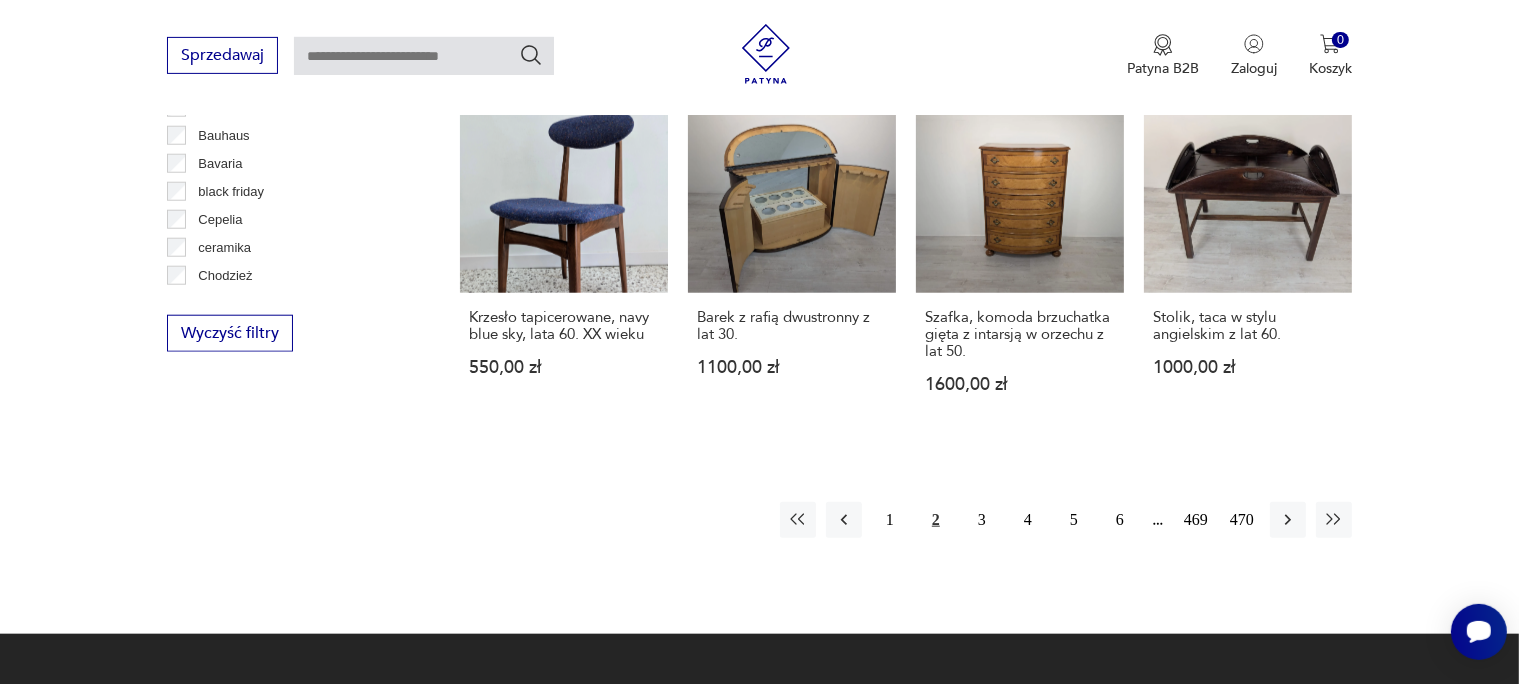 scroll, scrollTop: 2038, scrollLeft: 0, axis: vertical 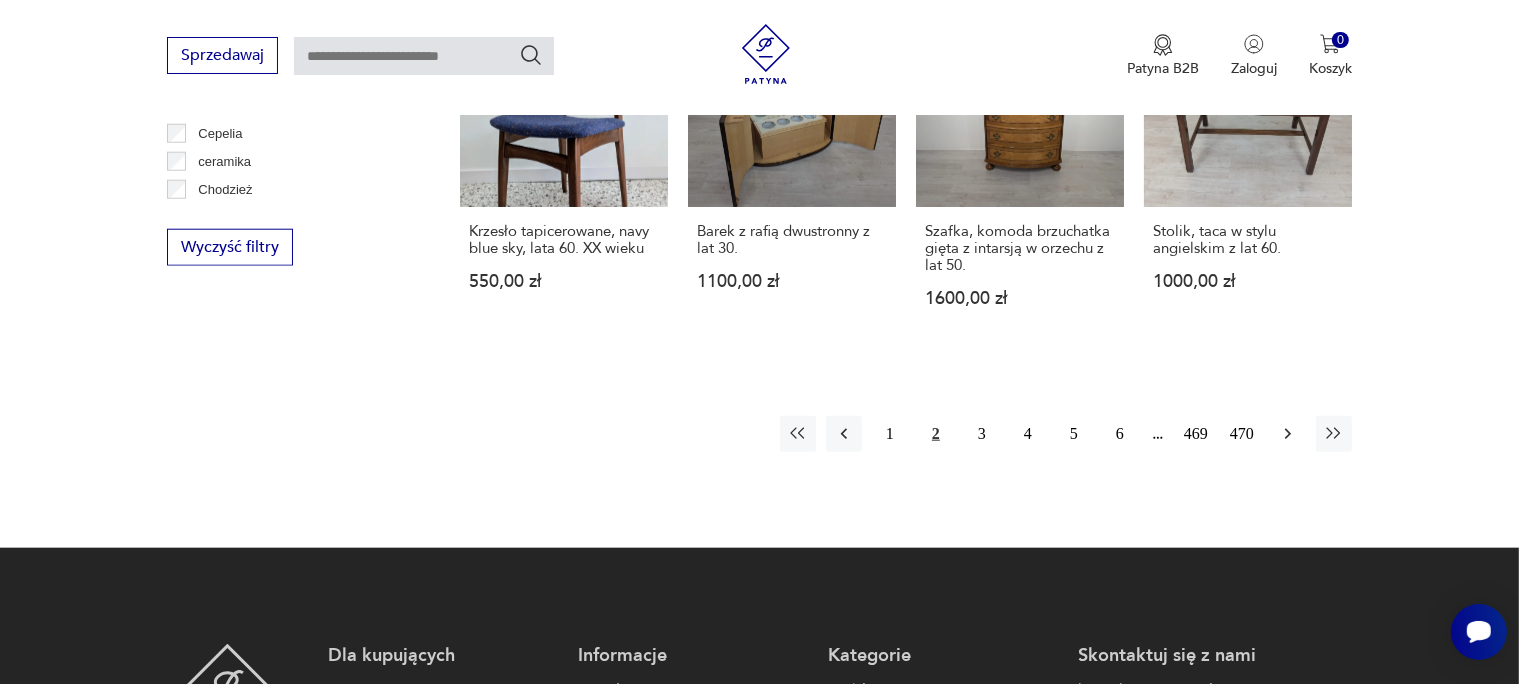 click 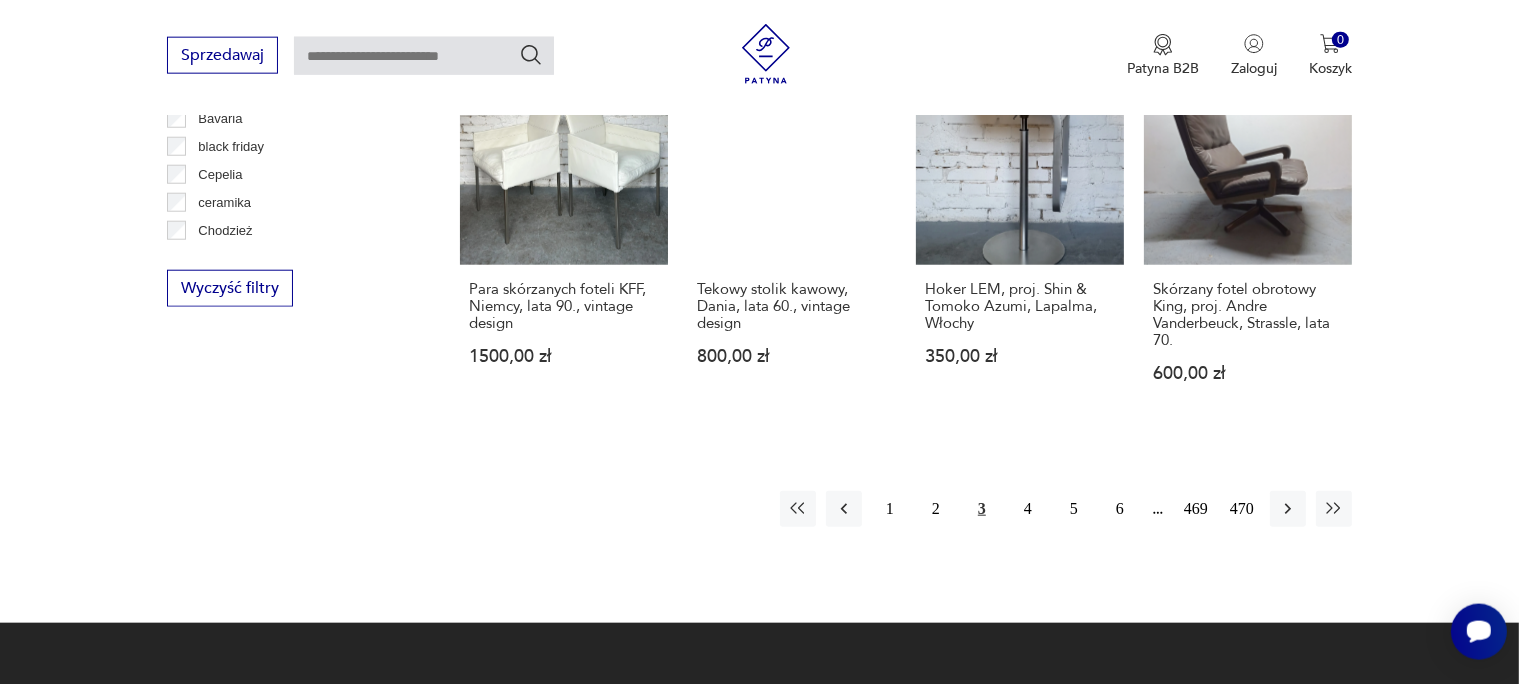 scroll, scrollTop: 2008, scrollLeft: 0, axis: vertical 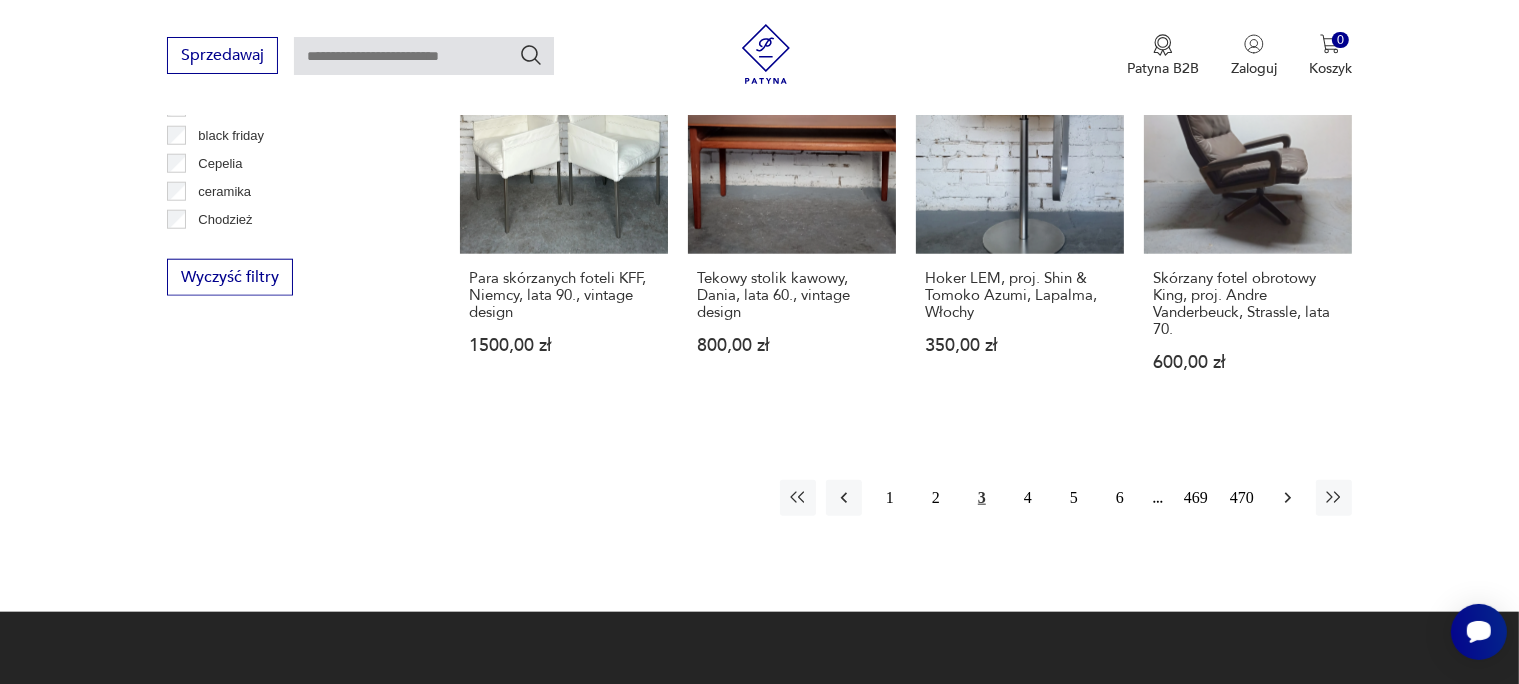 click 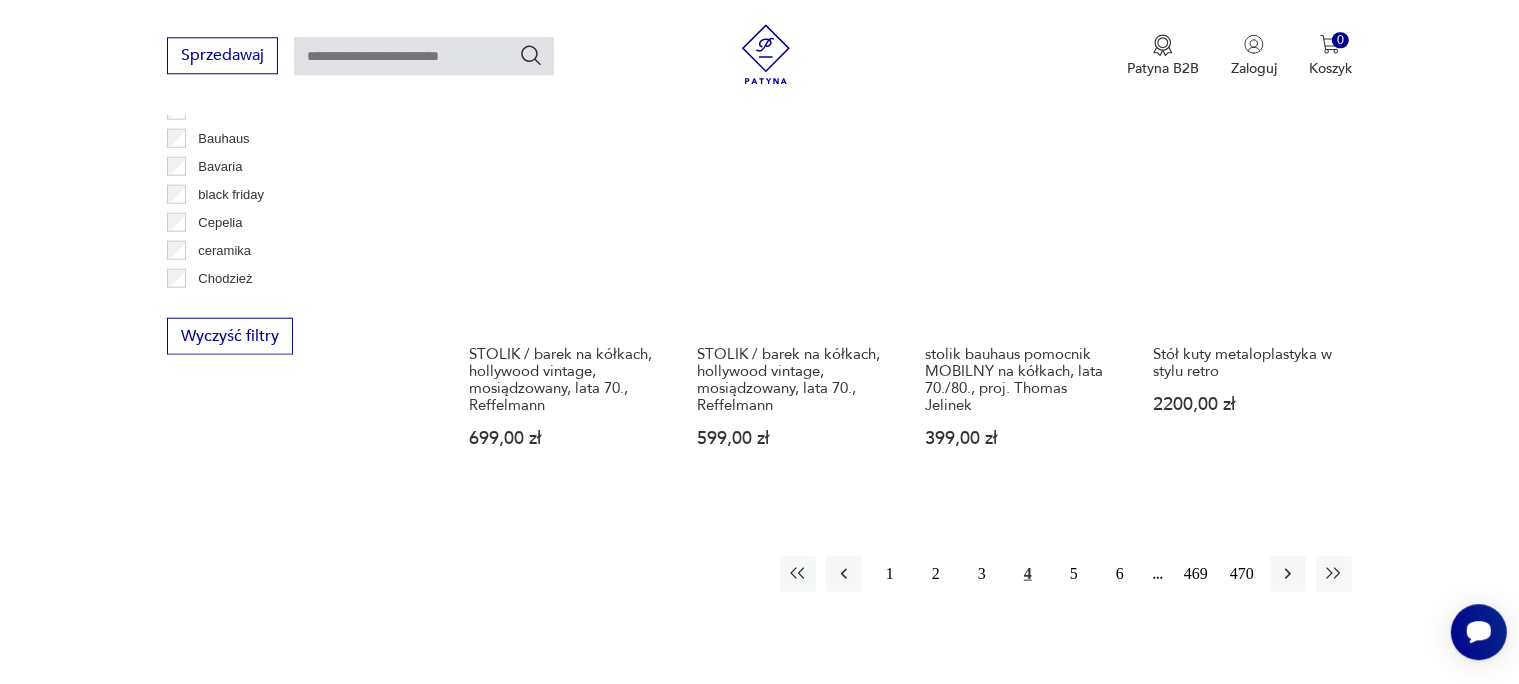 scroll, scrollTop: 2008, scrollLeft: 0, axis: vertical 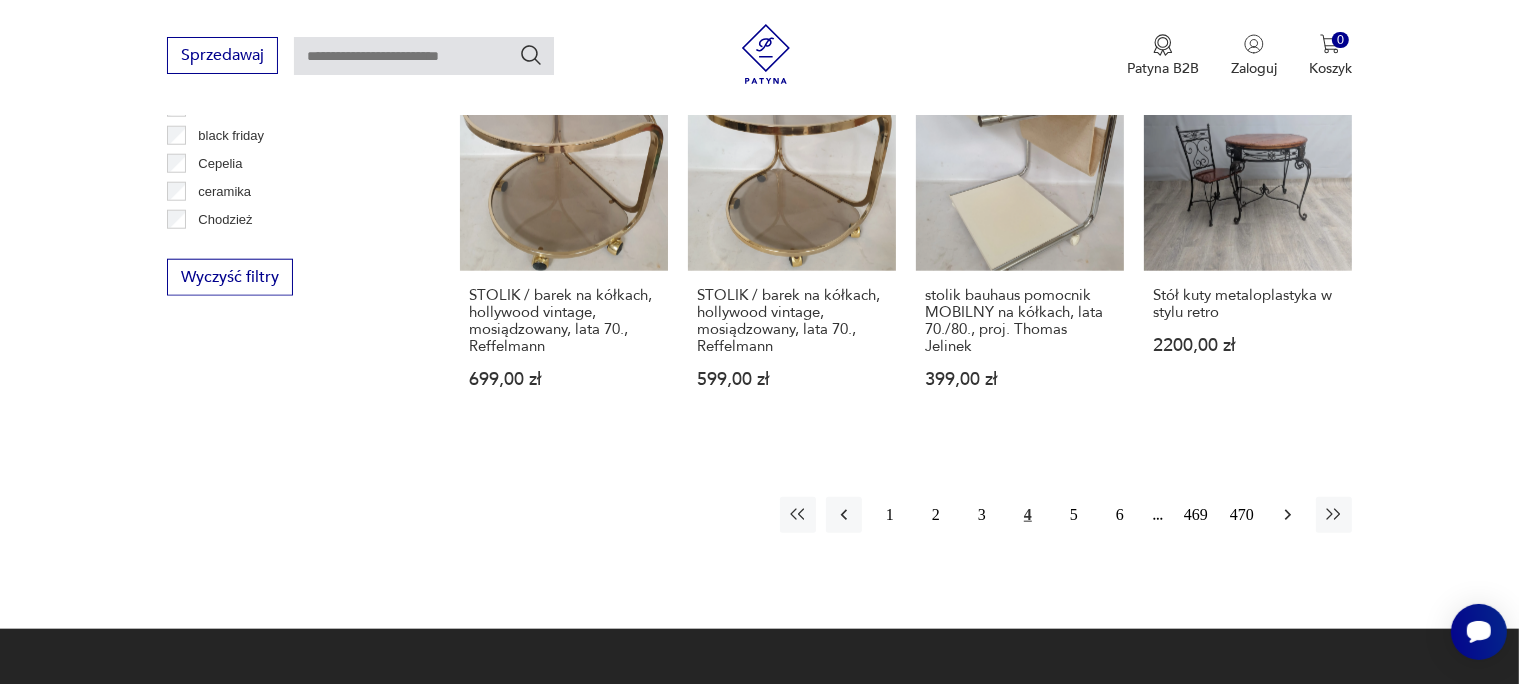 click 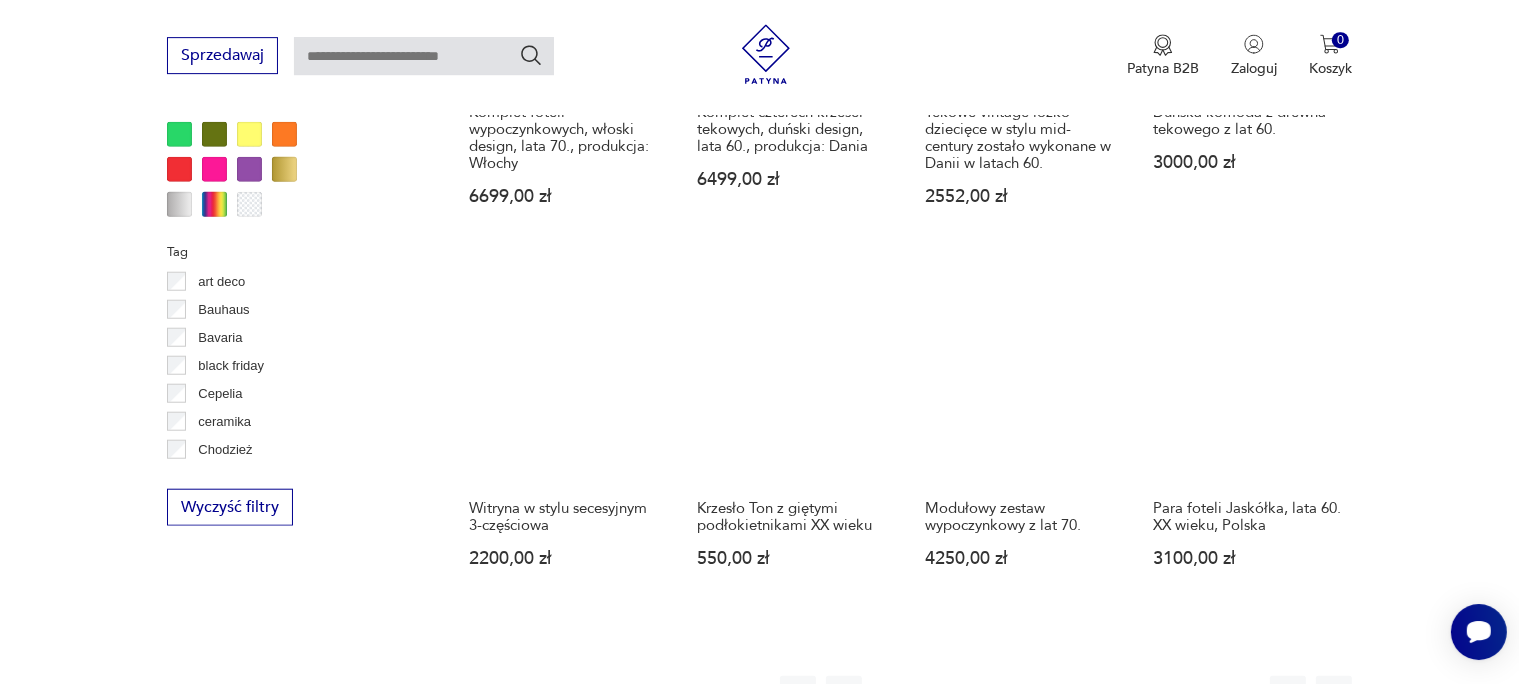 scroll, scrollTop: 2008, scrollLeft: 0, axis: vertical 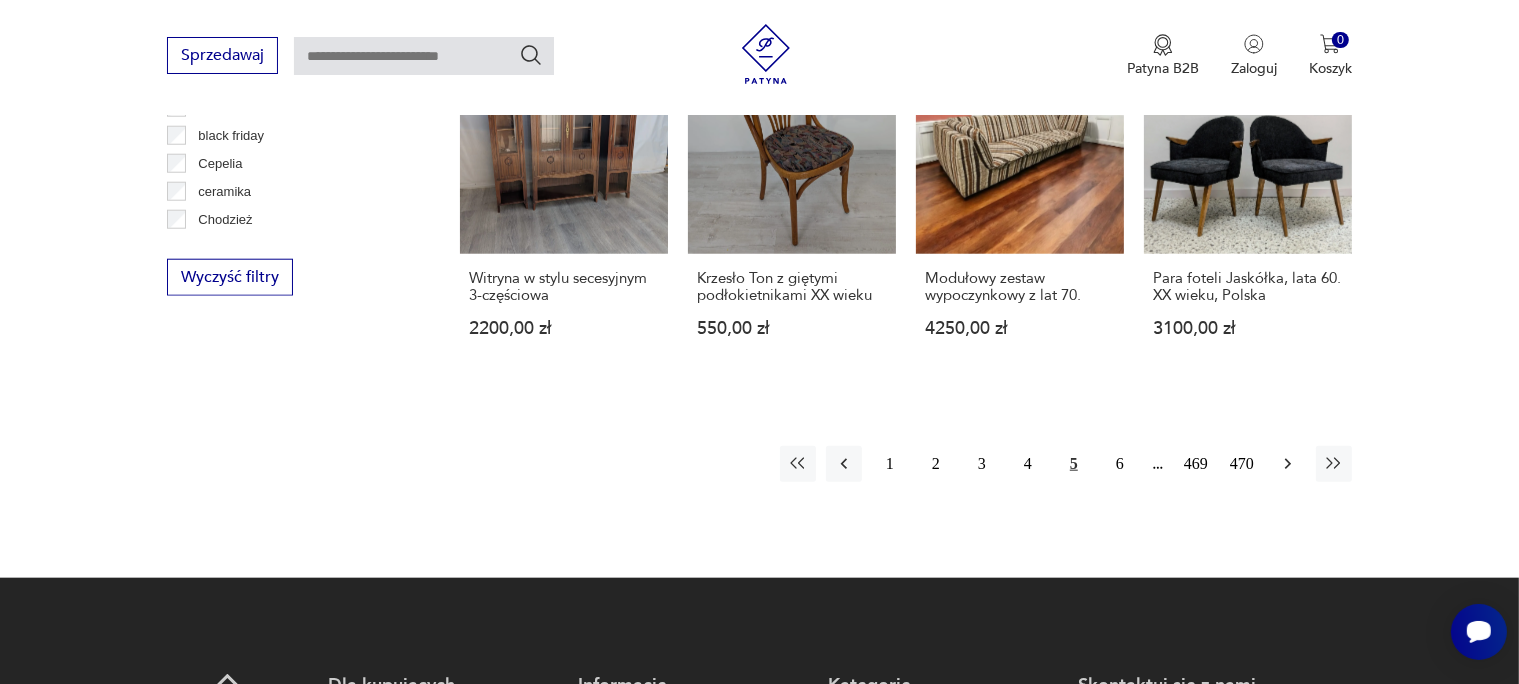 click 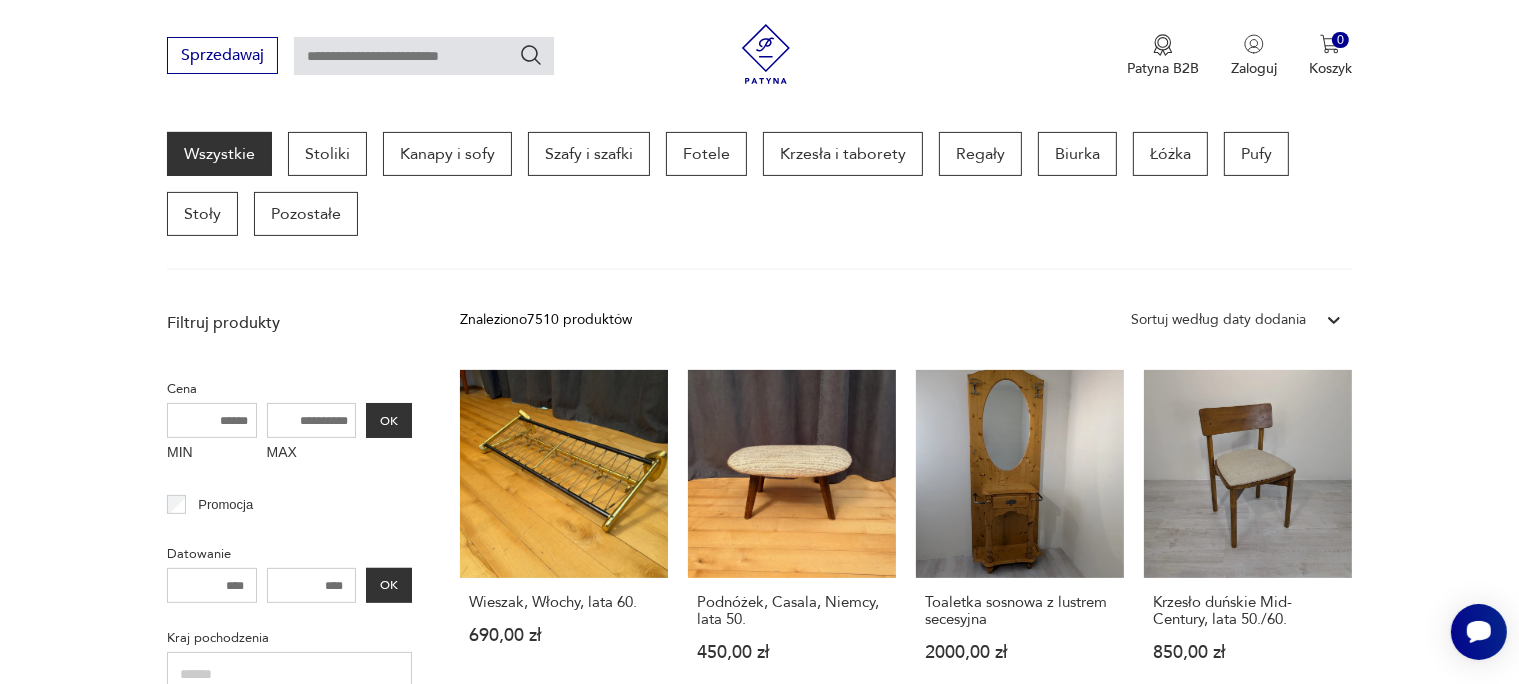 scroll, scrollTop: 530, scrollLeft: 0, axis: vertical 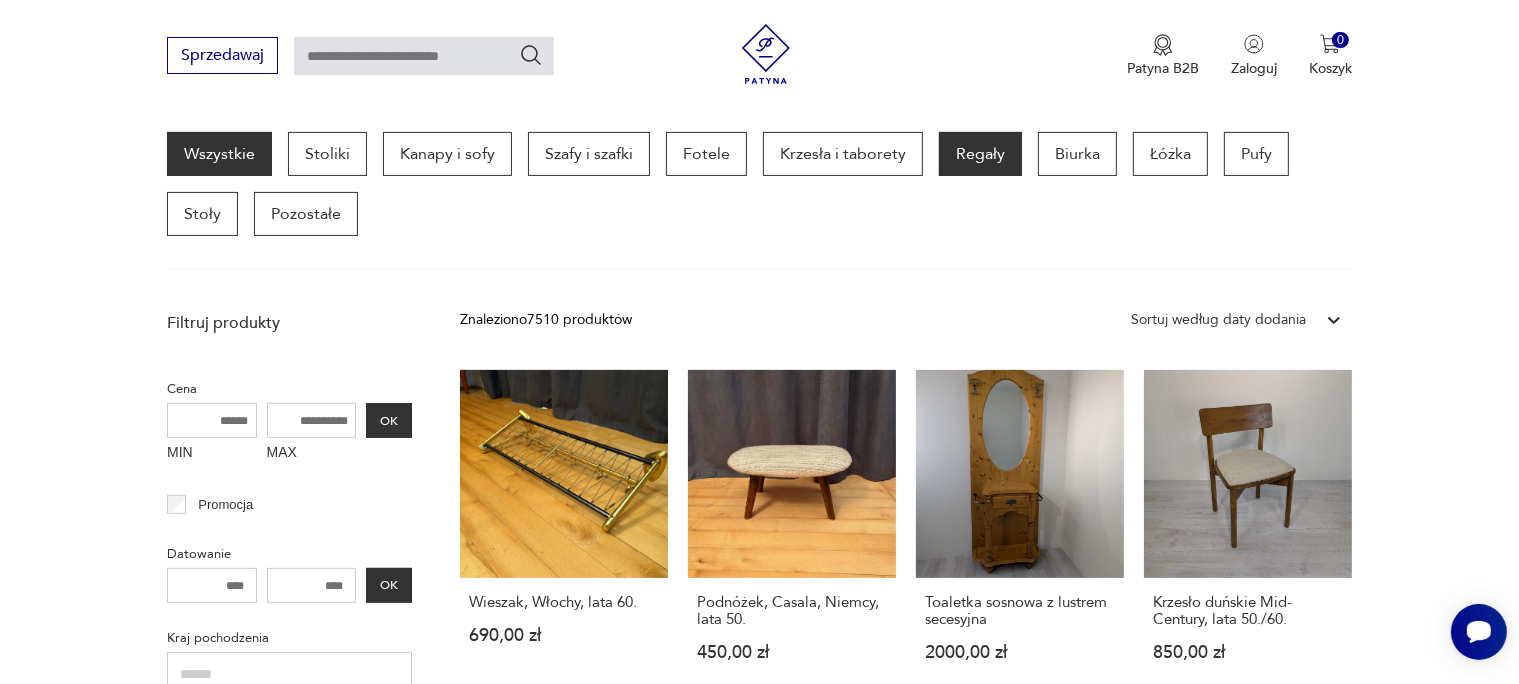 click on "Regały" at bounding box center [980, 154] 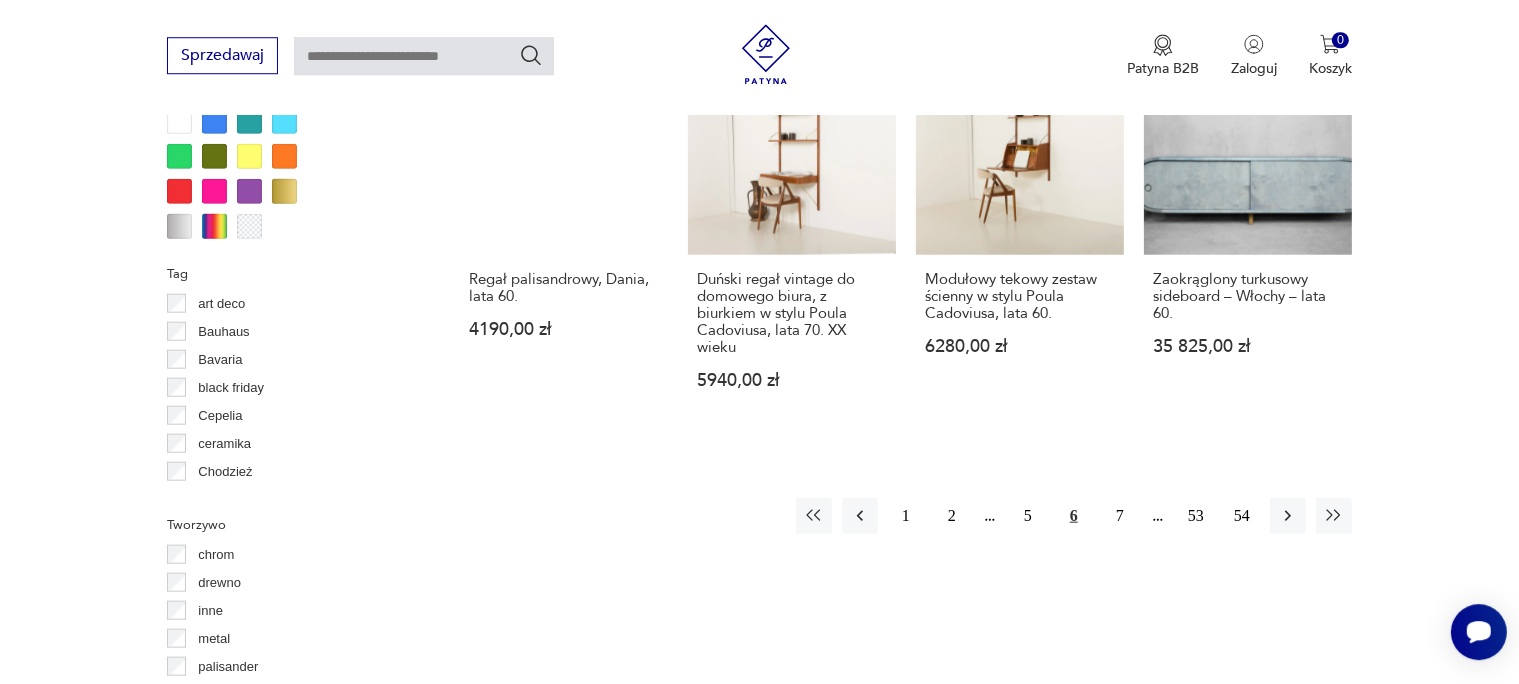 scroll, scrollTop: 2008, scrollLeft: 0, axis: vertical 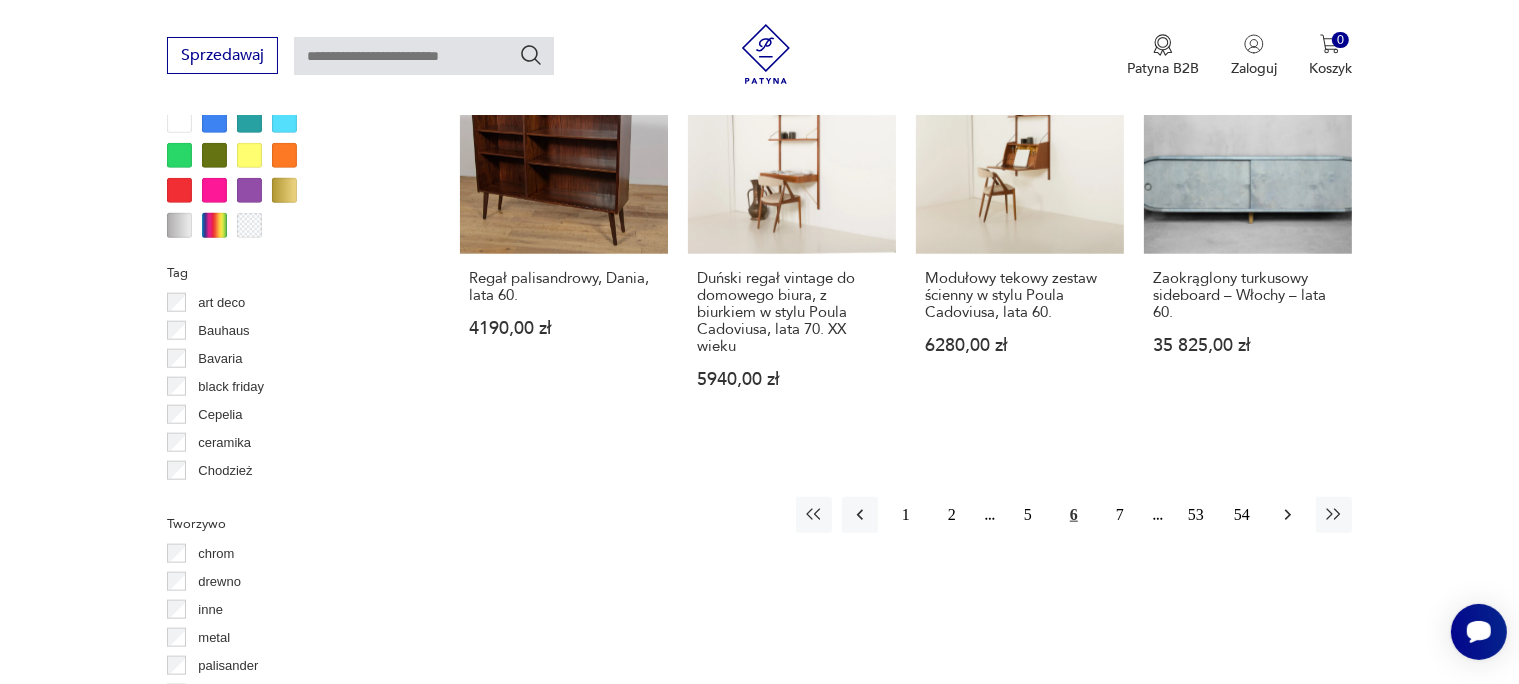 click 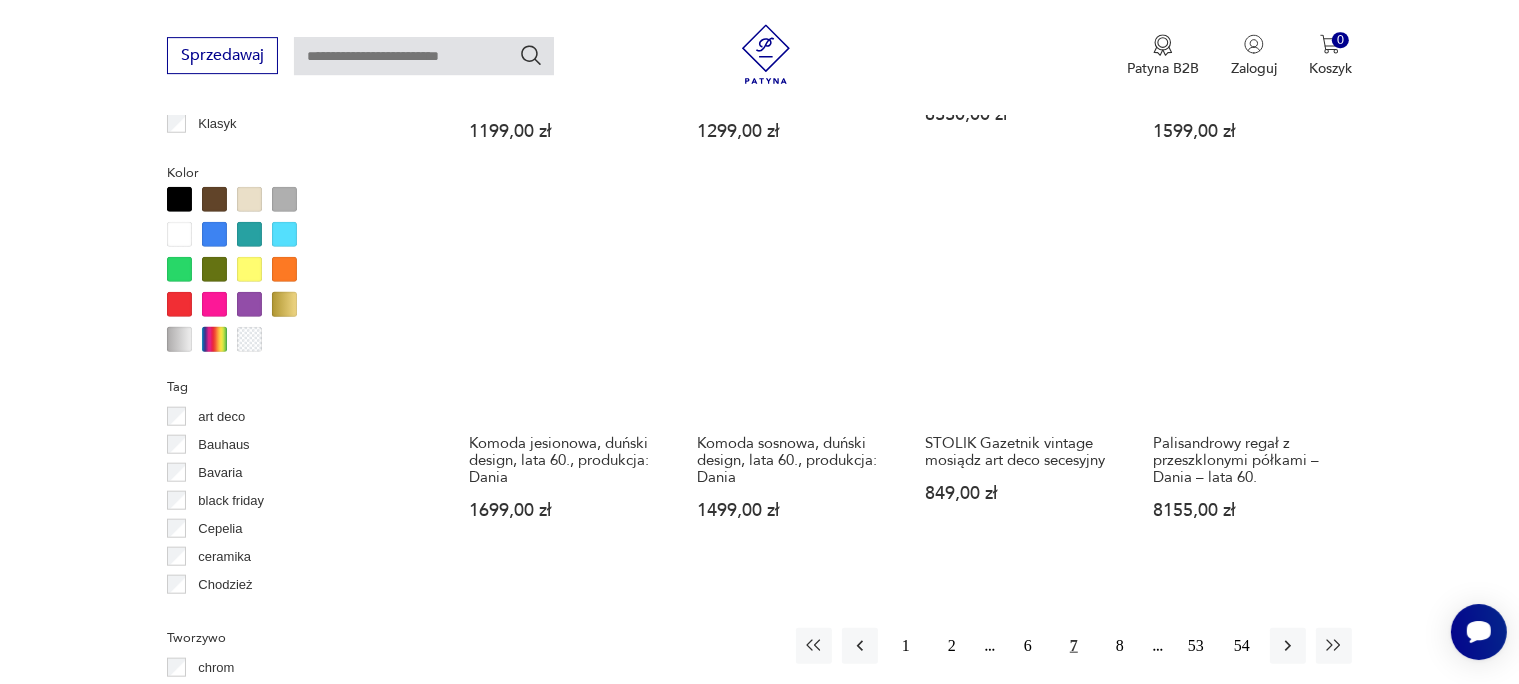 scroll, scrollTop: 1902, scrollLeft: 0, axis: vertical 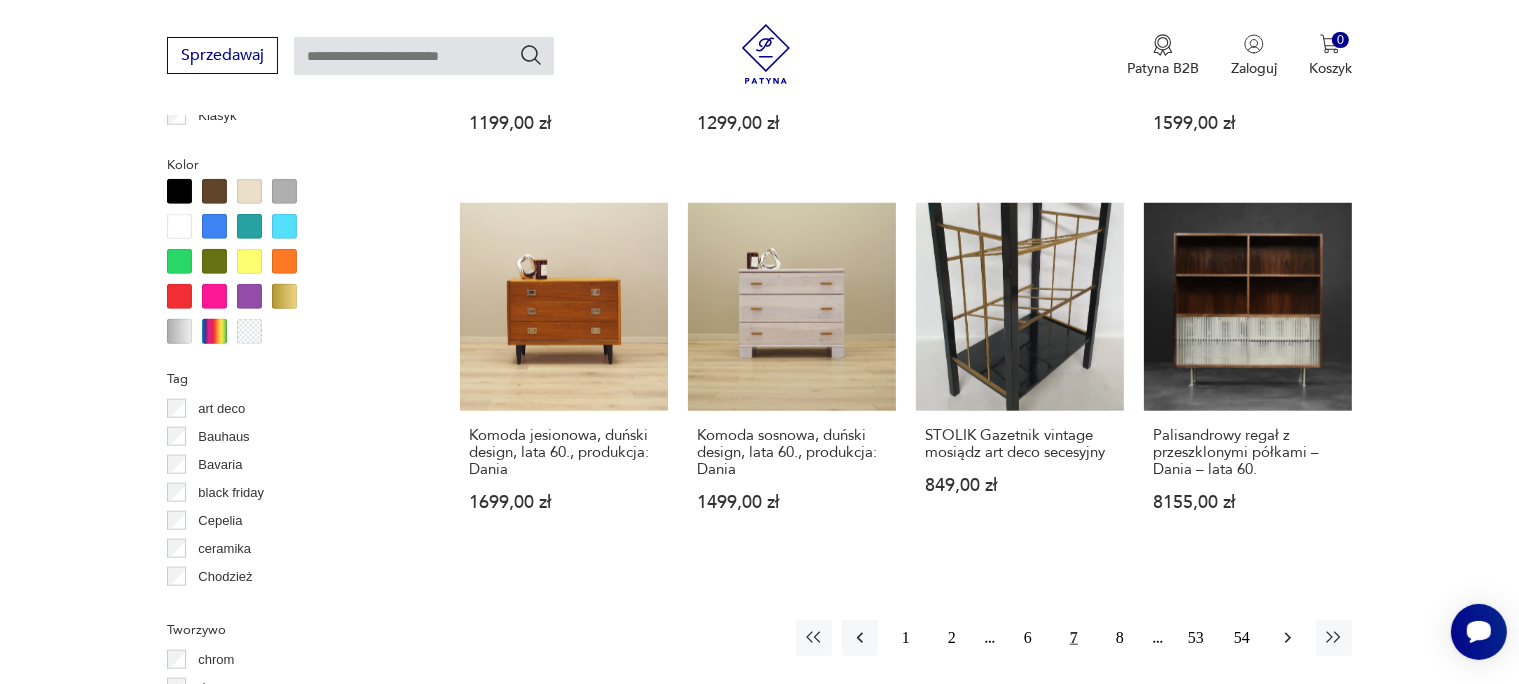 click 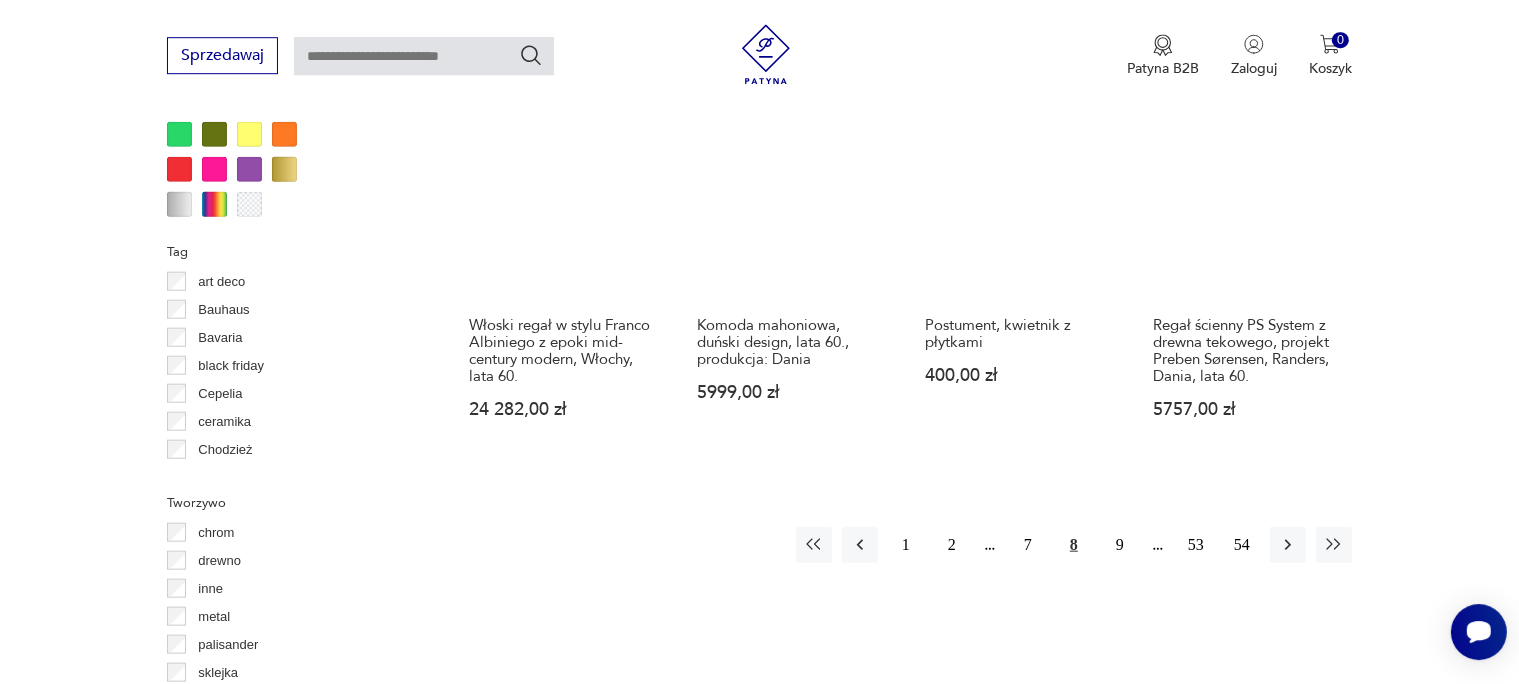 scroll, scrollTop: 2114, scrollLeft: 0, axis: vertical 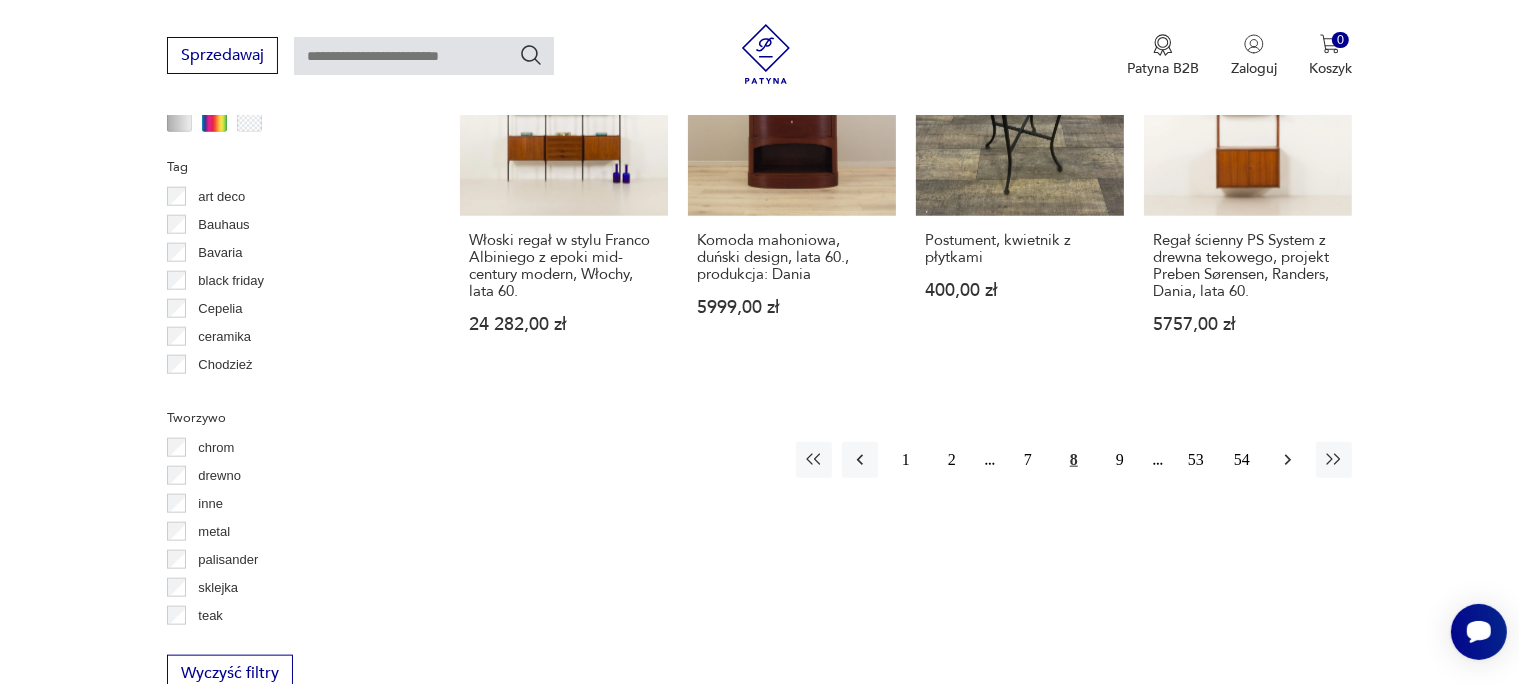 click 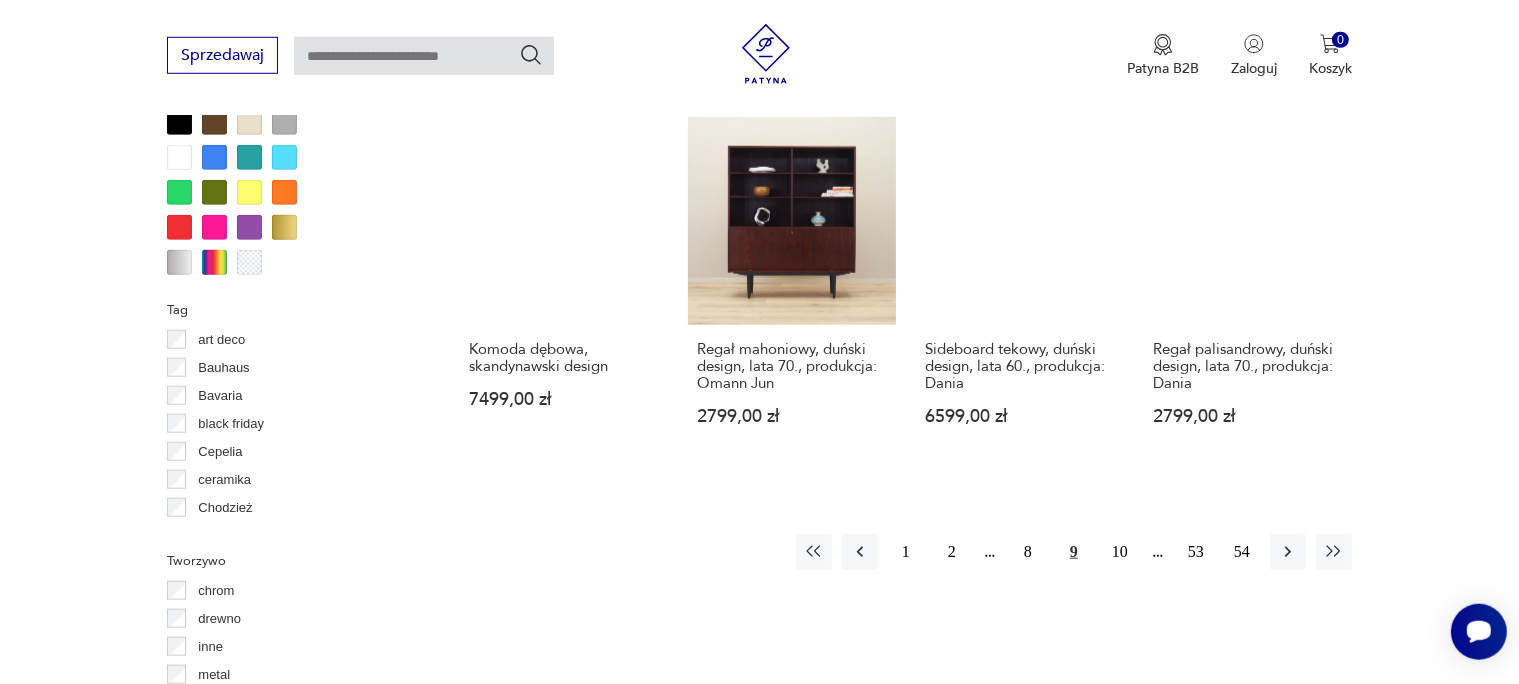 scroll, scrollTop: 2219, scrollLeft: 0, axis: vertical 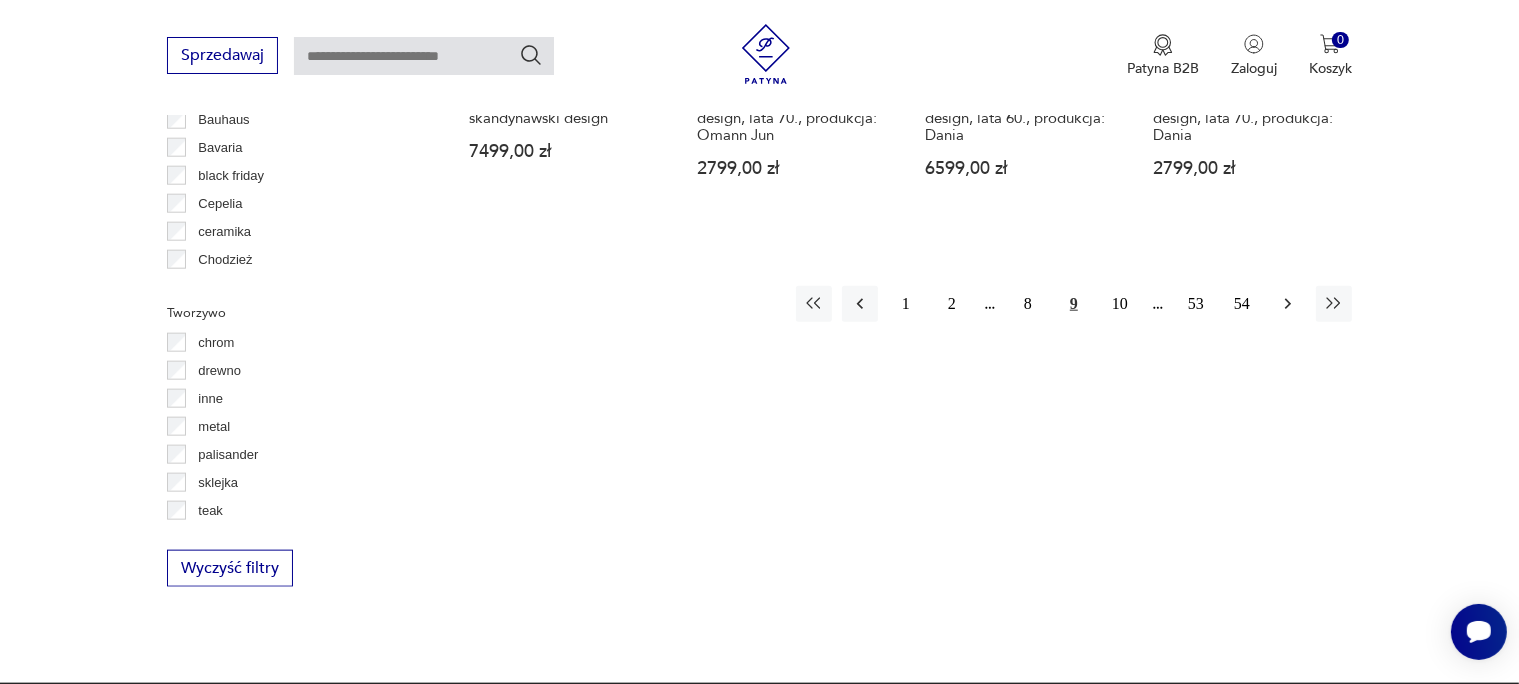 click 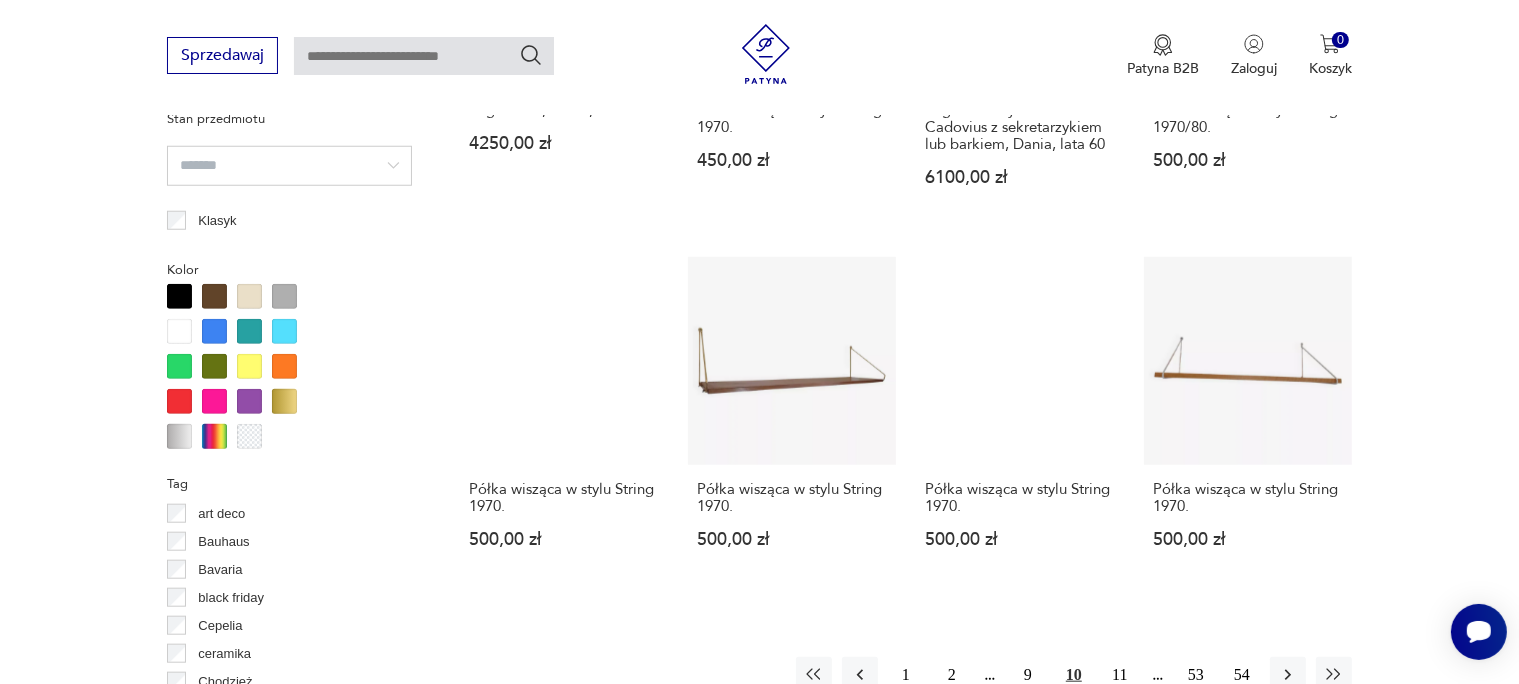 scroll, scrollTop: 2114, scrollLeft: 0, axis: vertical 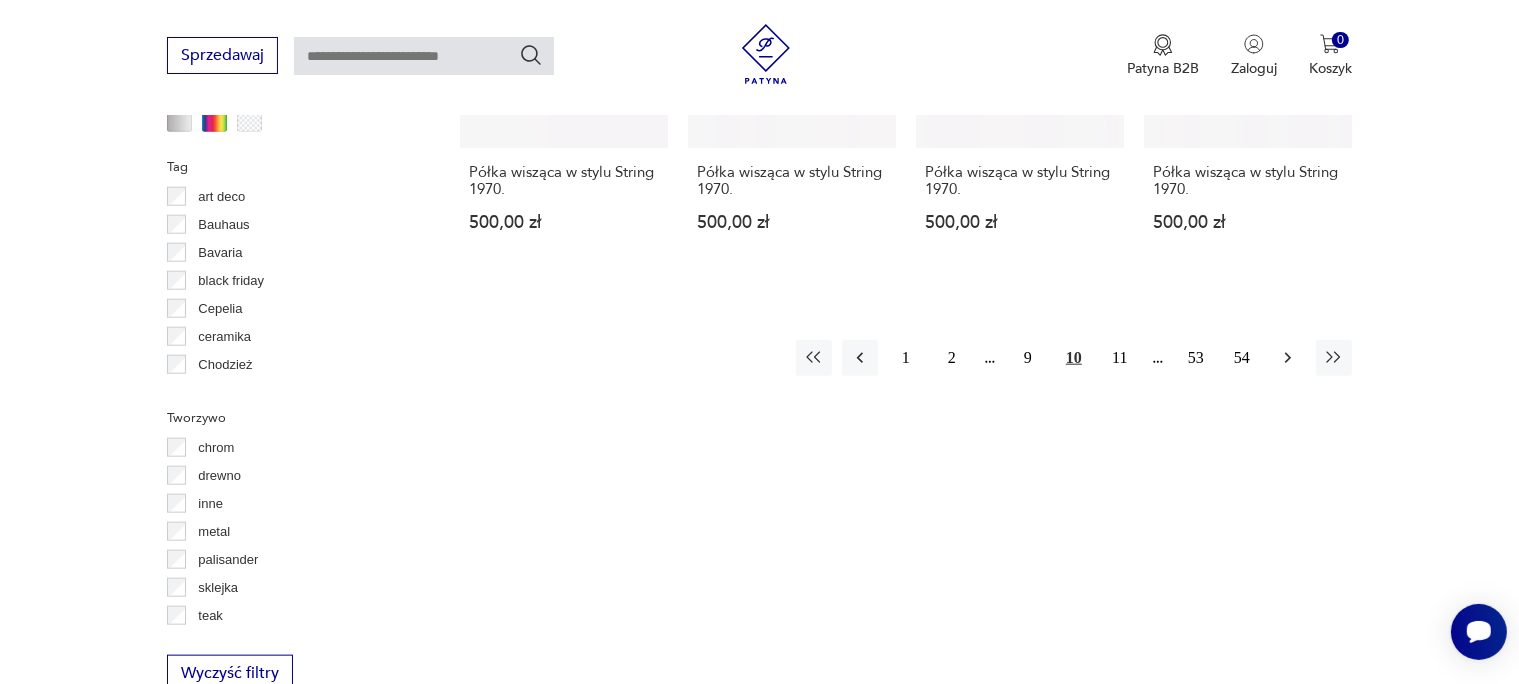 click 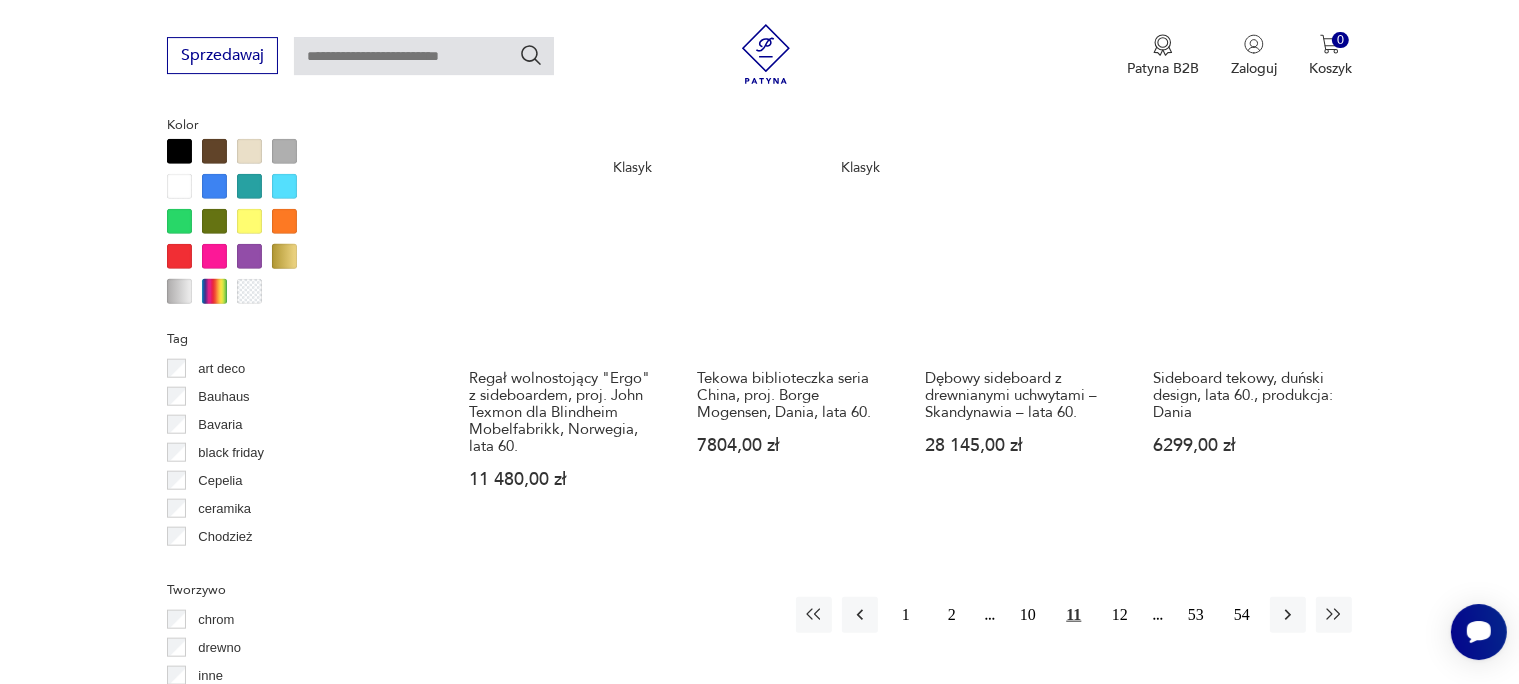 scroll, scrollTop: 2114, scrollLeft: 0, axis: vertical 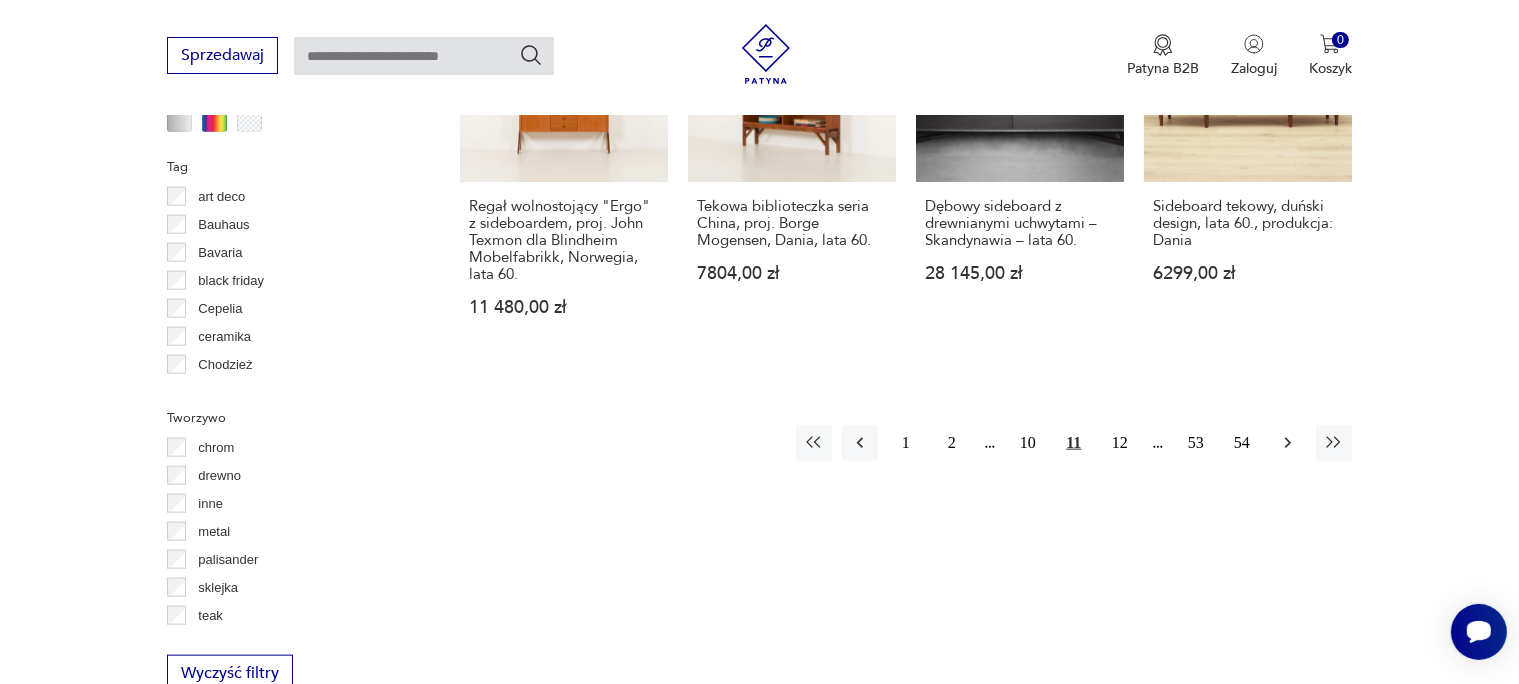 click 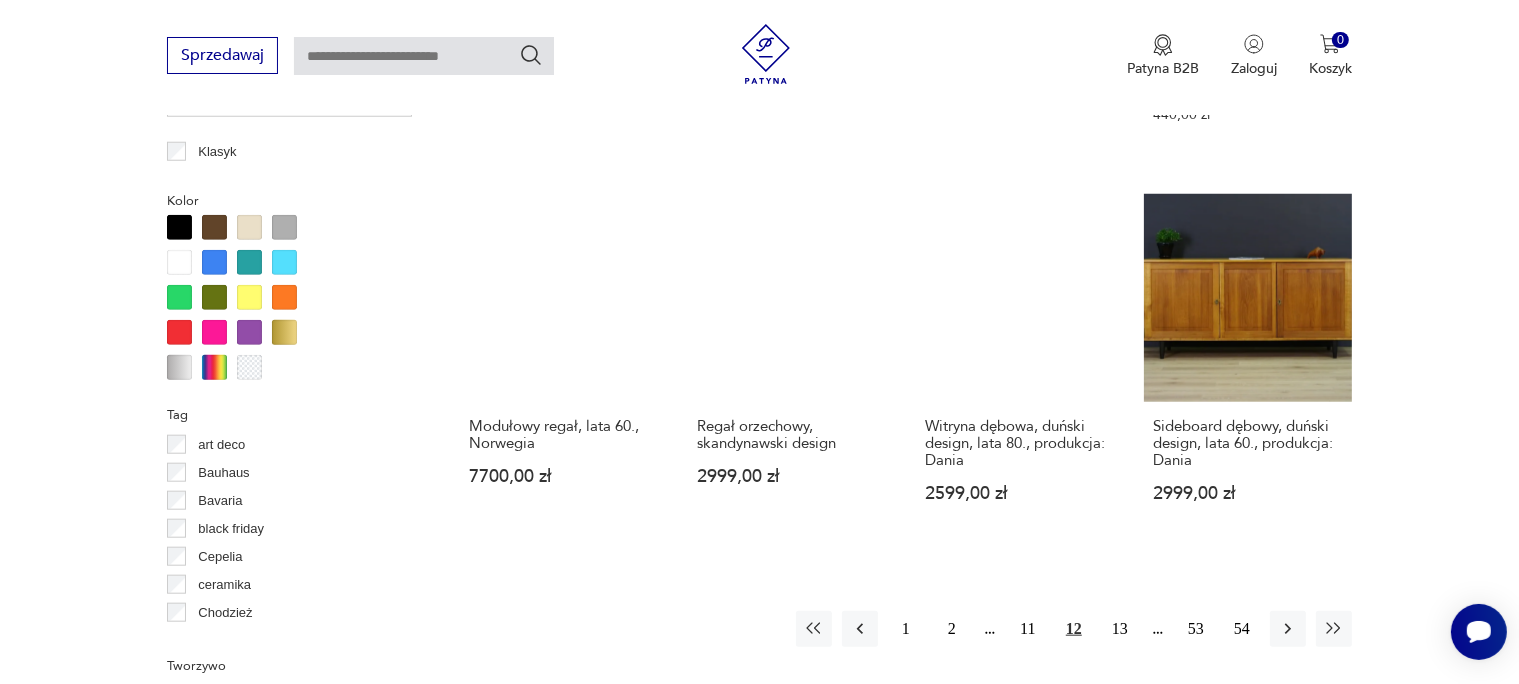 scroll, scrollTop: 2008, scrollLeft: 0, axis: vertical 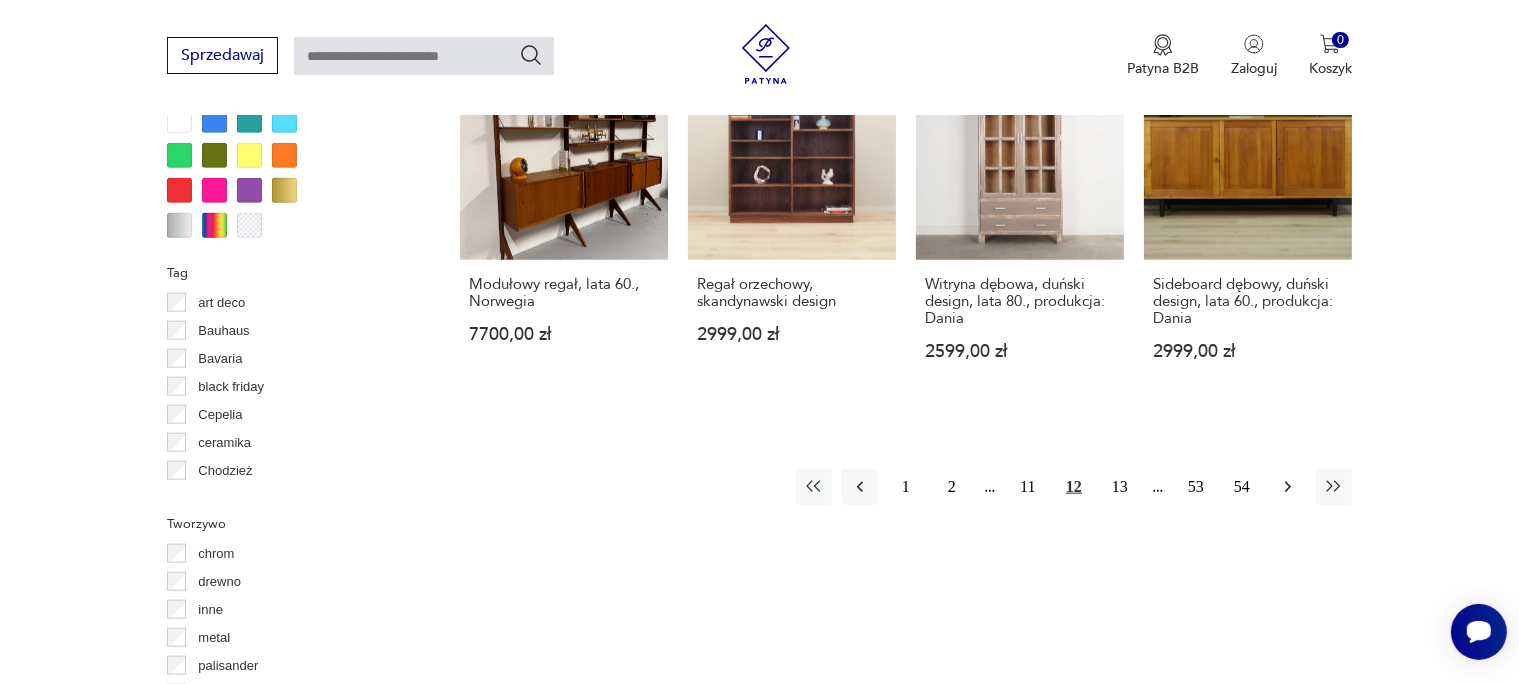 click 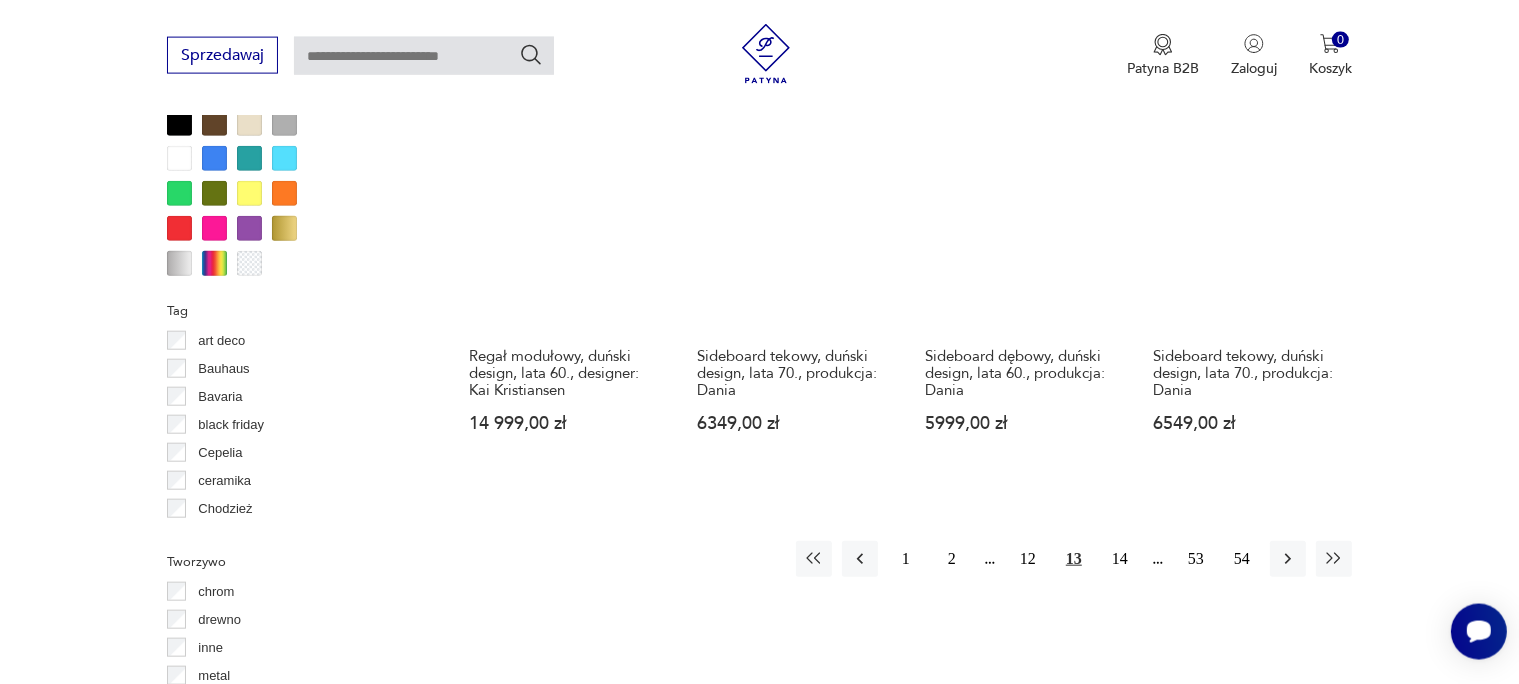 scroll, scrollTop: 2114, scrollLeft: 0, axis: vertical 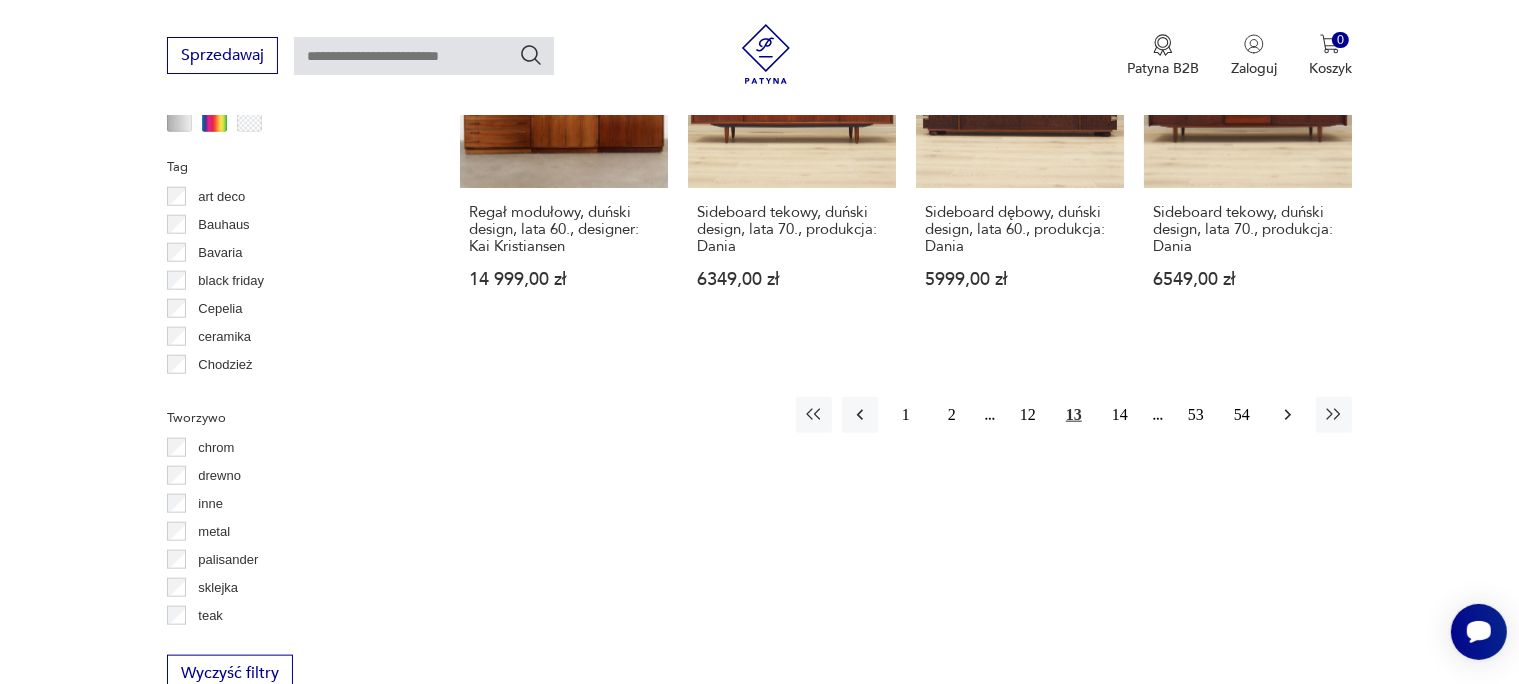 click 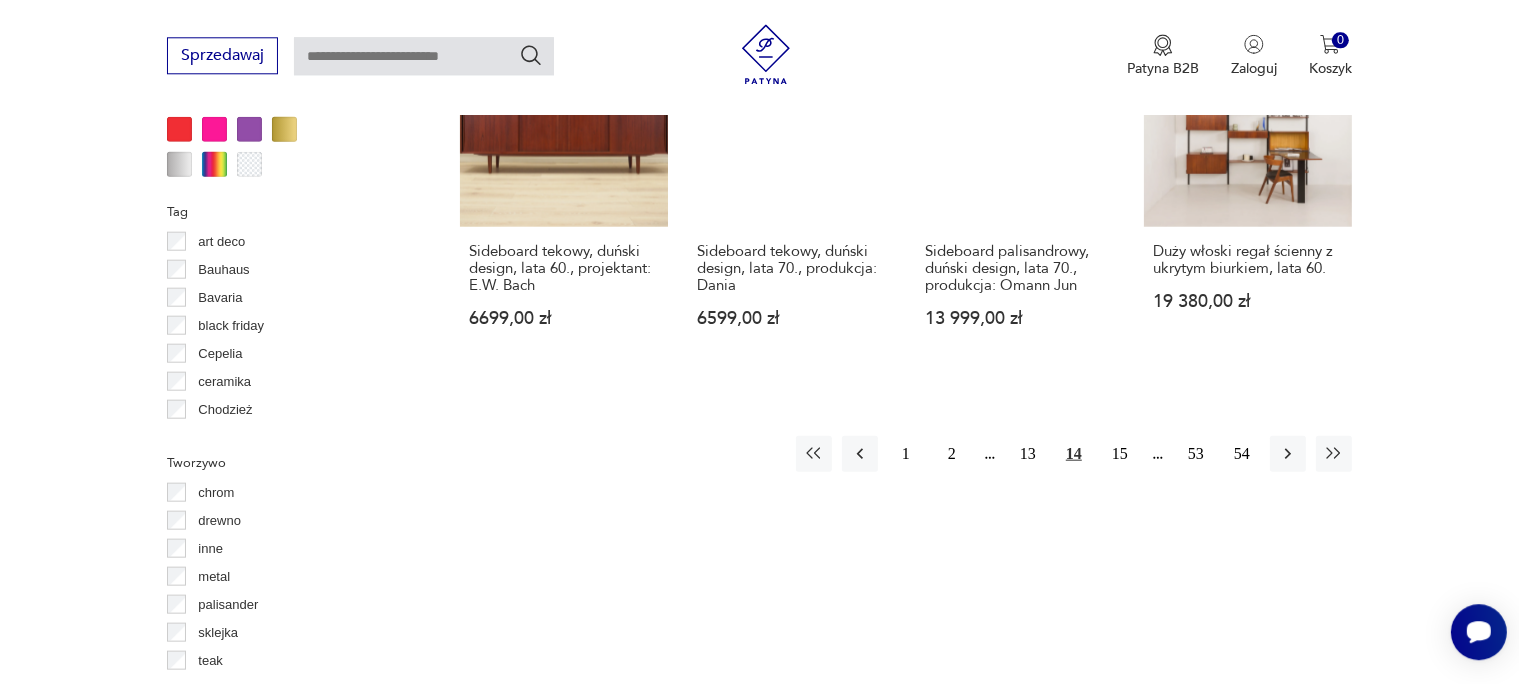 scroll, scrollTop: 2114, scrollLeft: 0, axis: vertical 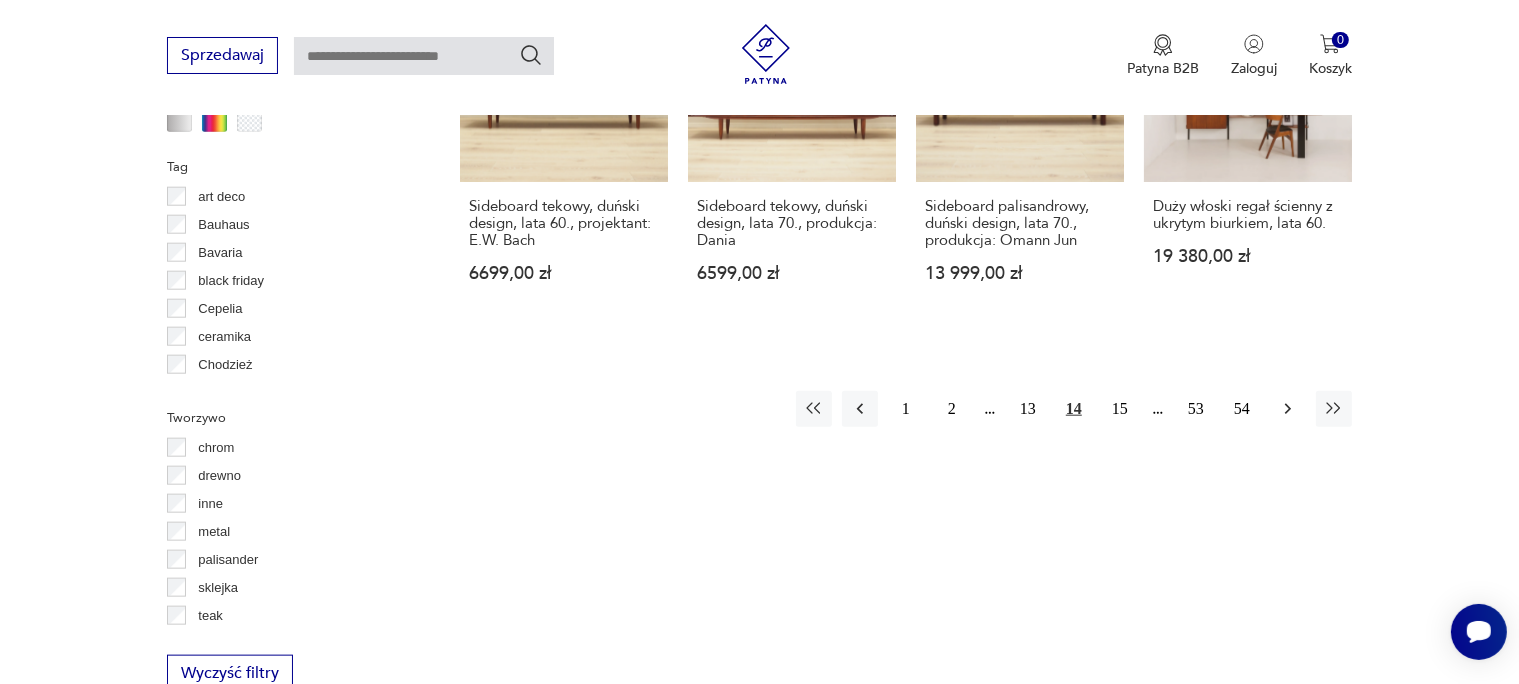 click 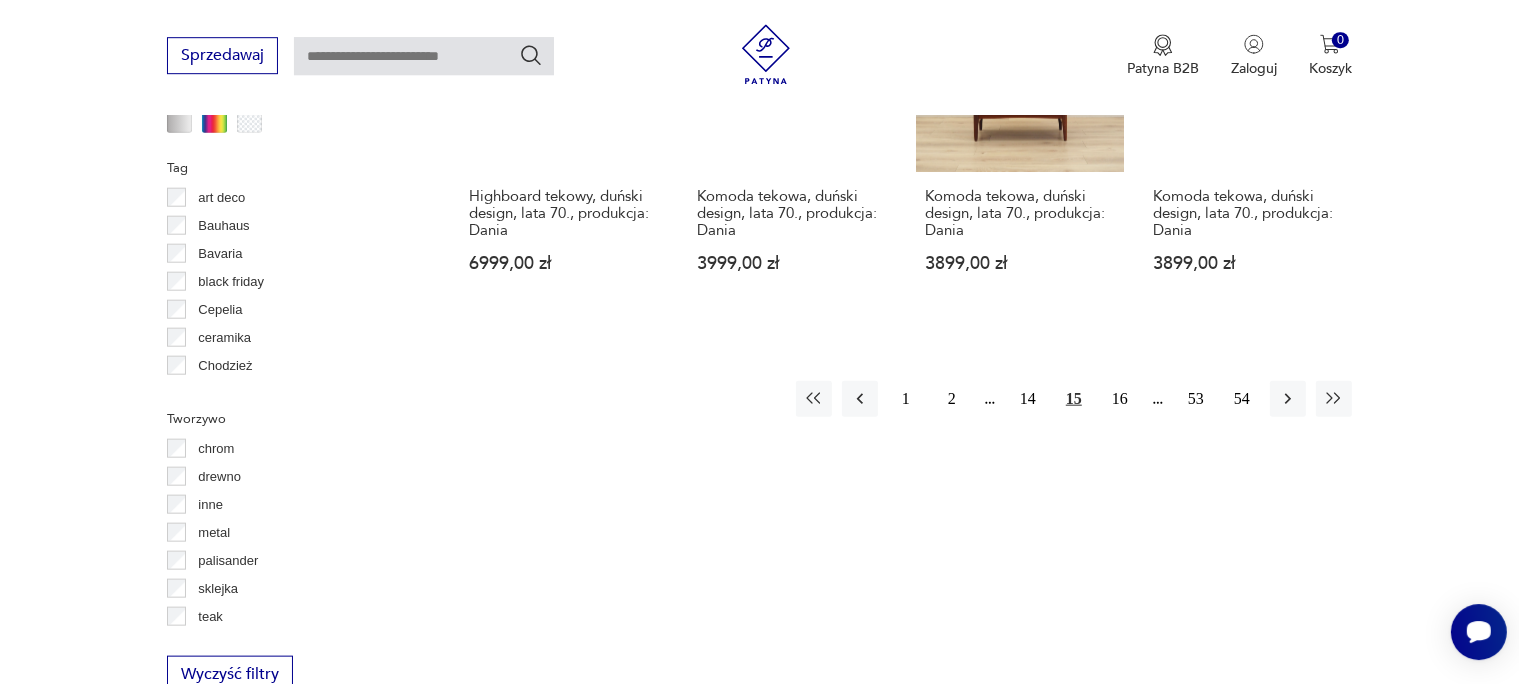 scroll, scrollTop: 2114, scrollLeft: 0, axis: vertical 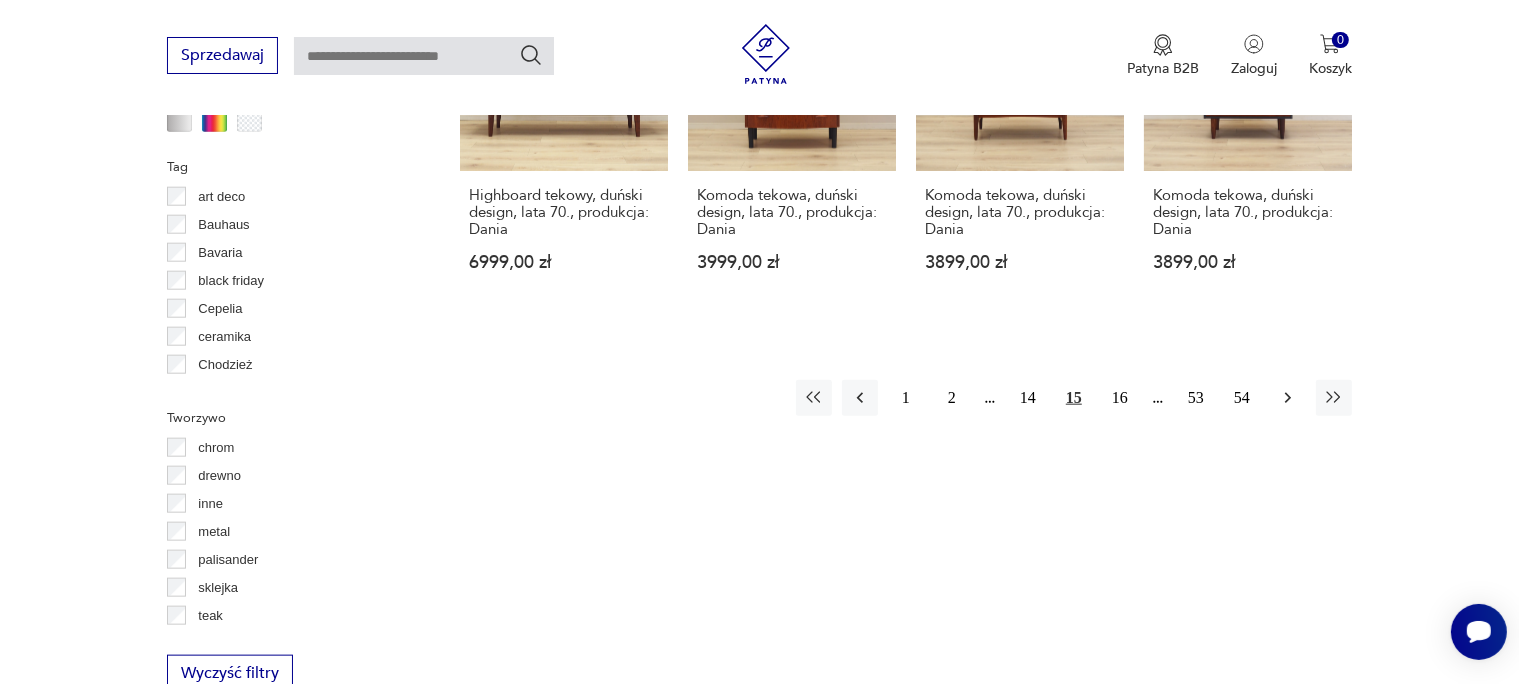 click 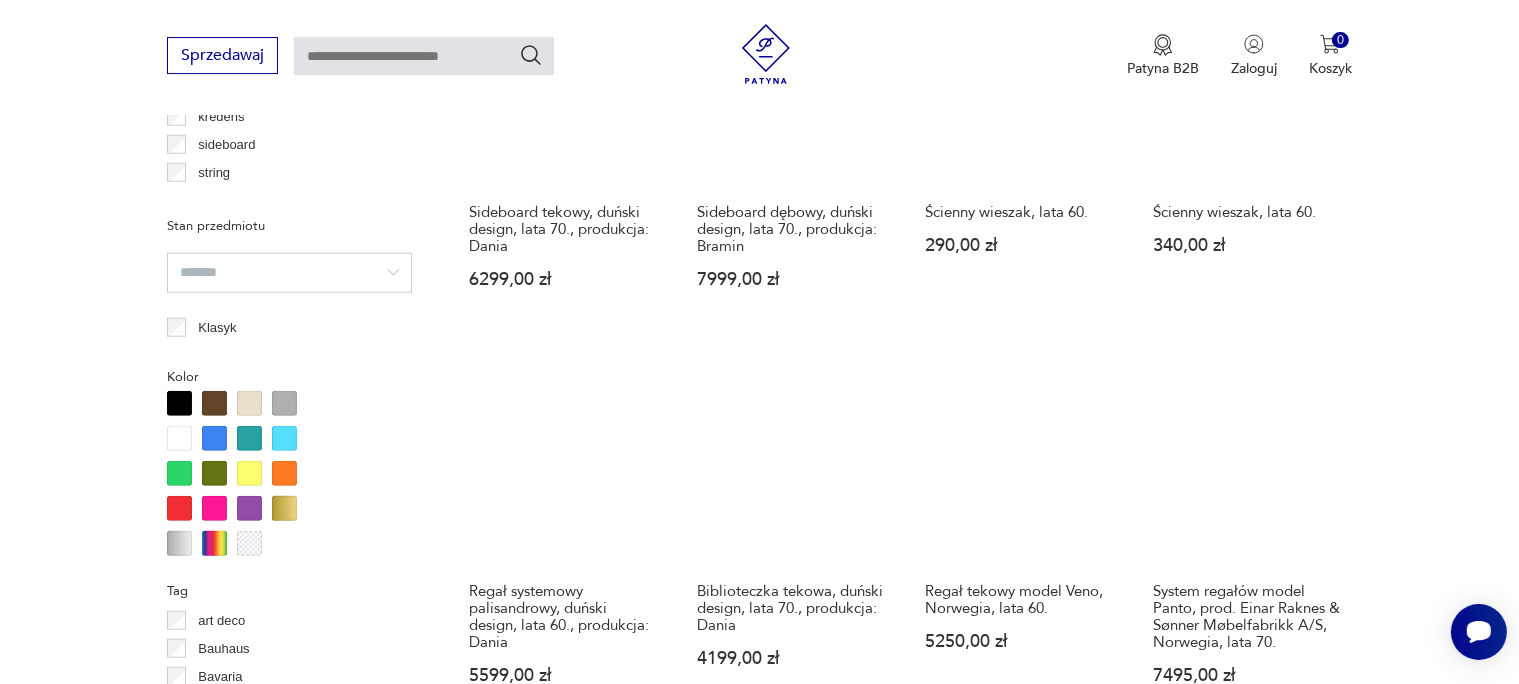 scroll, scrollTop: 1797, scrollLeft: 0, axis: vertical 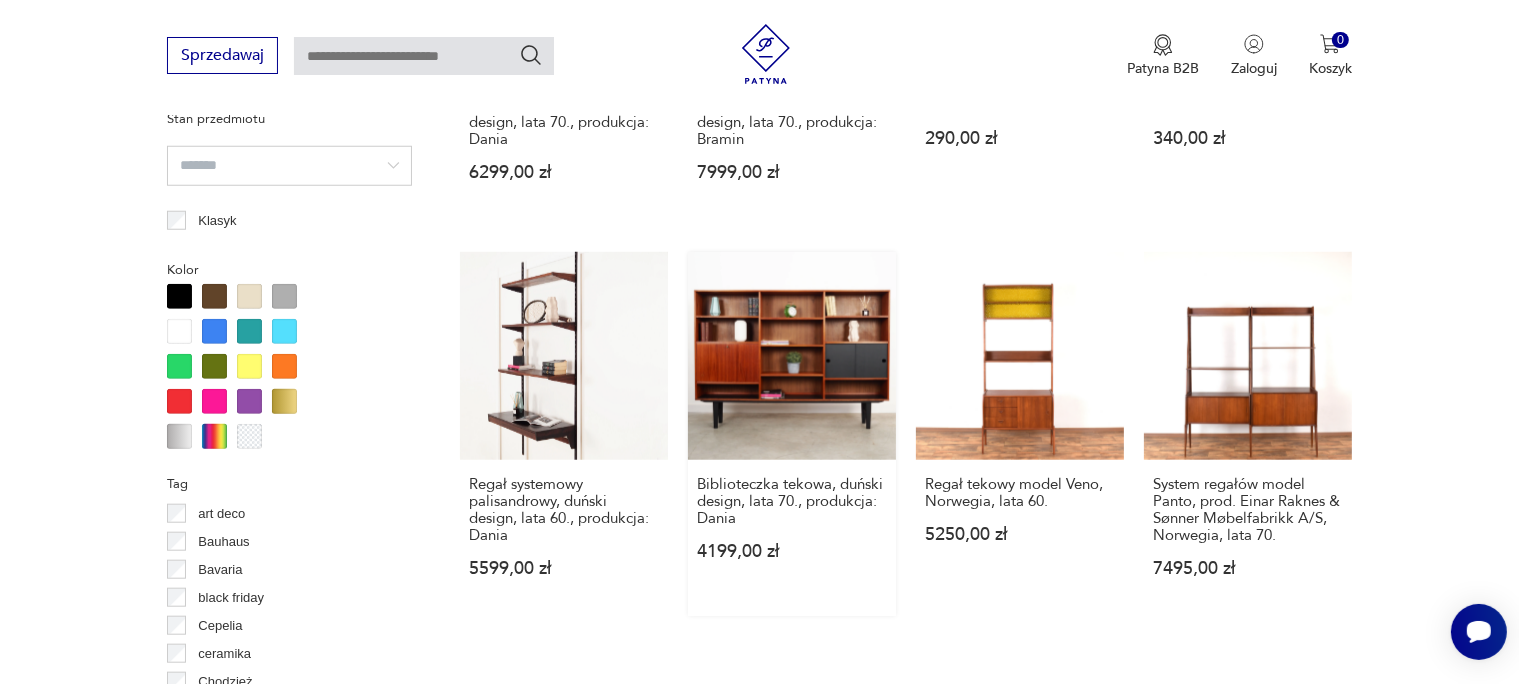 click on "Biblioteczka tekowa, duński design, lata 70., produkcja: [COUNTRY] [PRICE]" at bounding box center (792, 434) 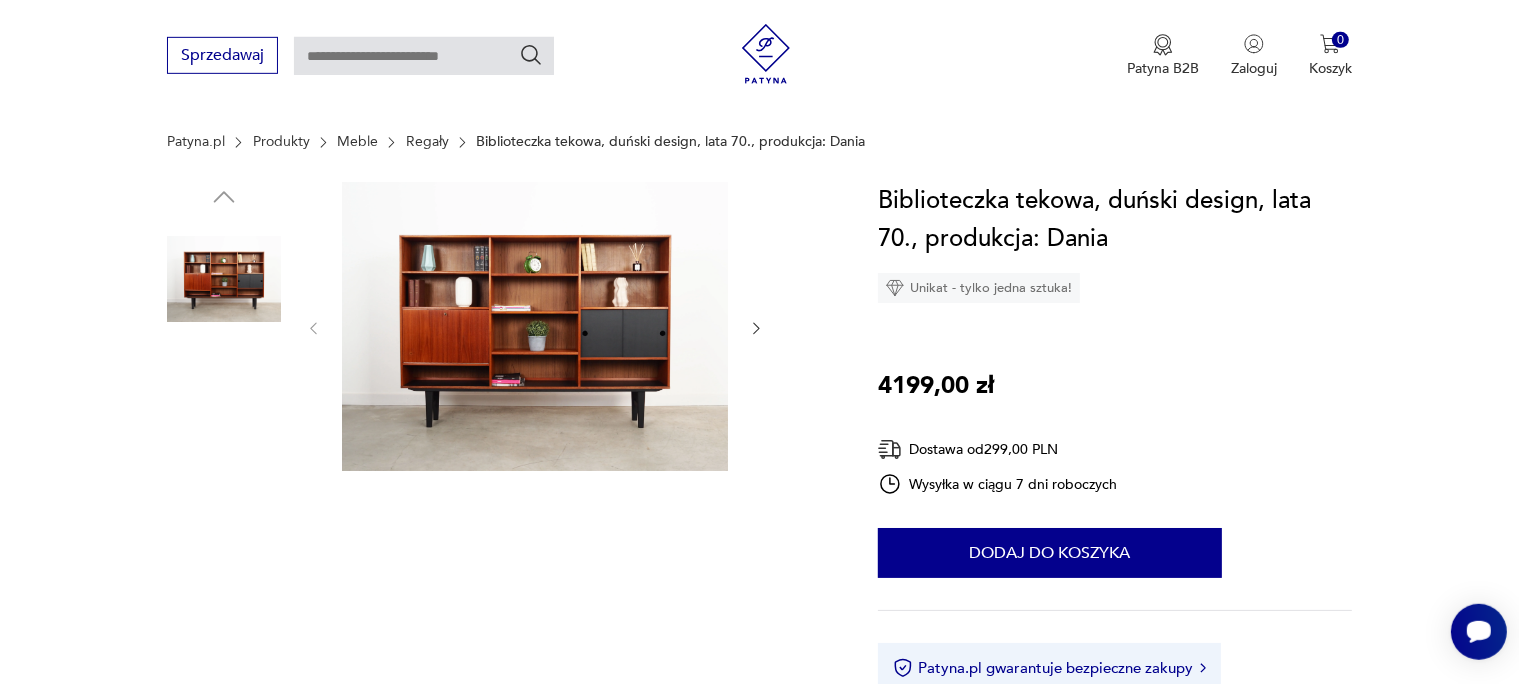 scroll, scrollTop: 0, scrollLeft: 0, axis: both 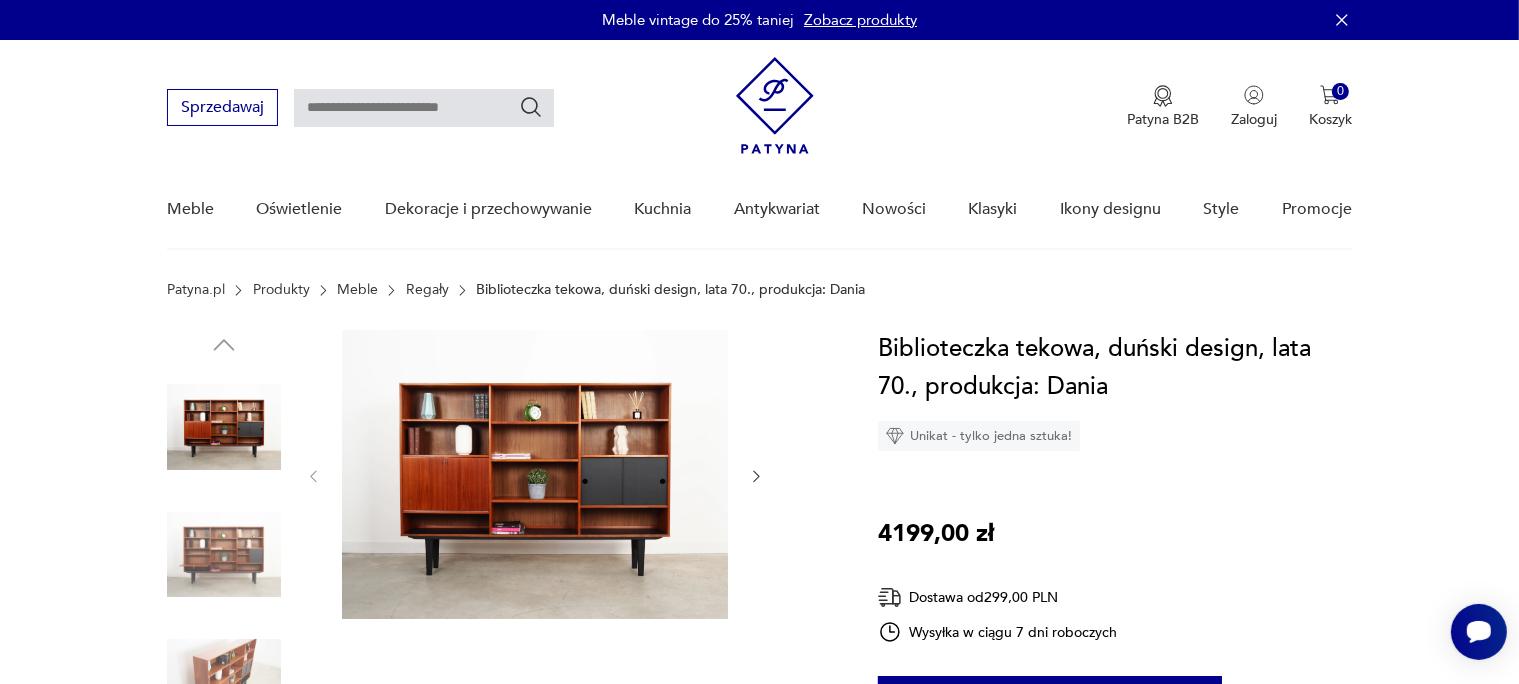 click 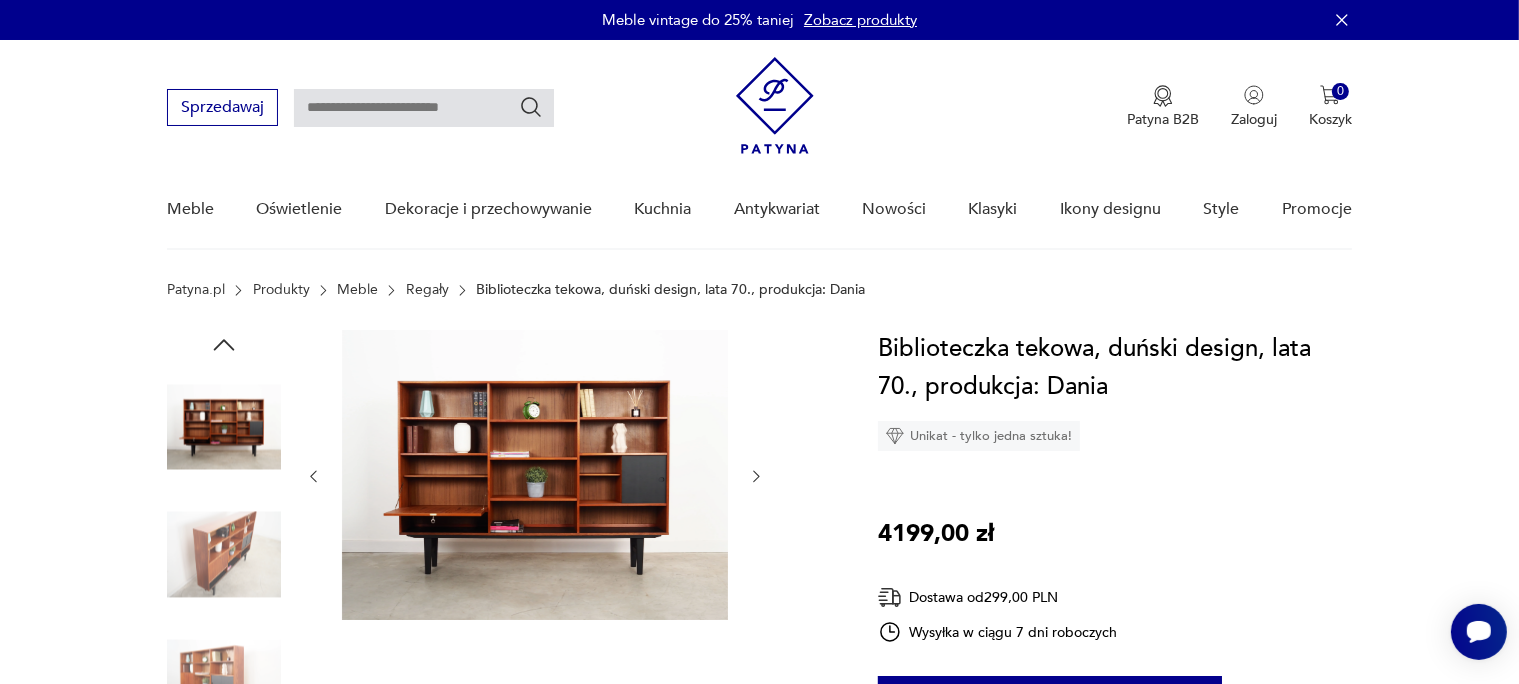 click 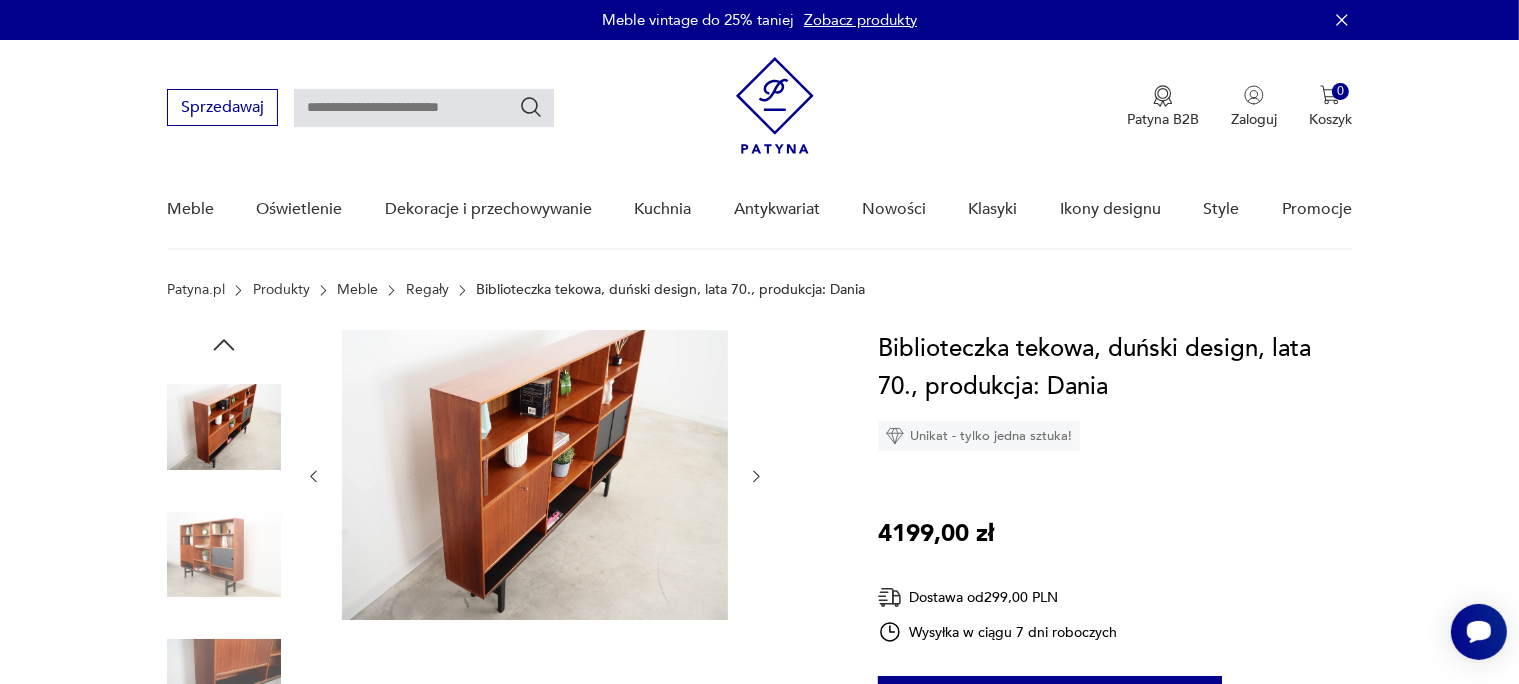 click 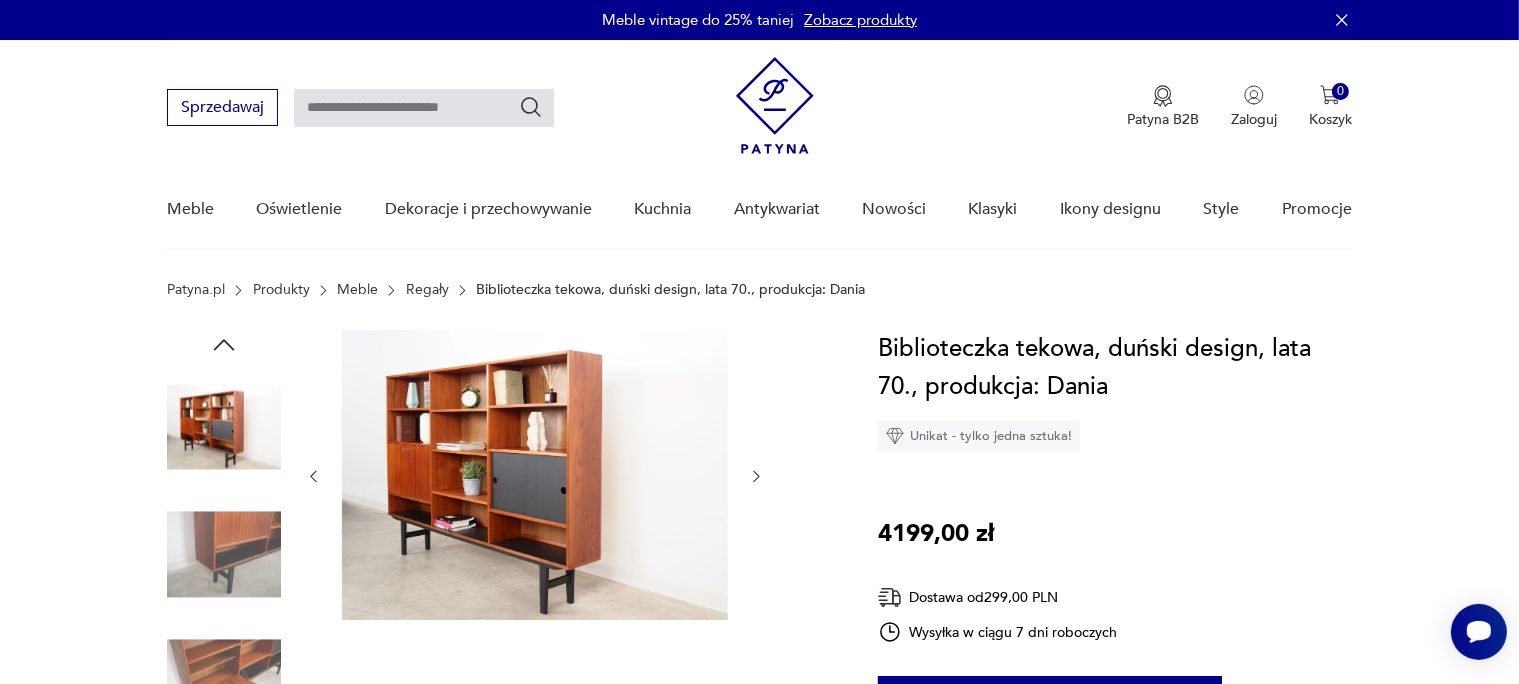 click 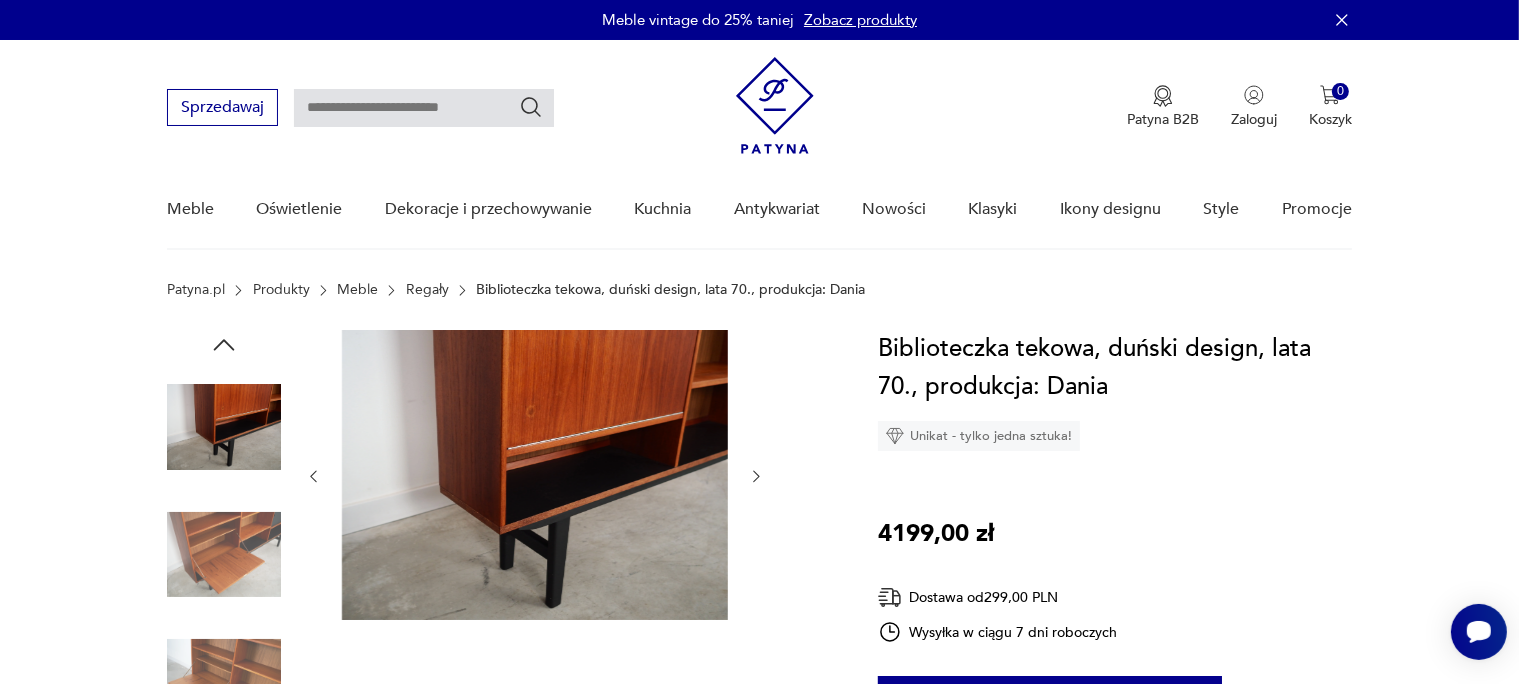 click 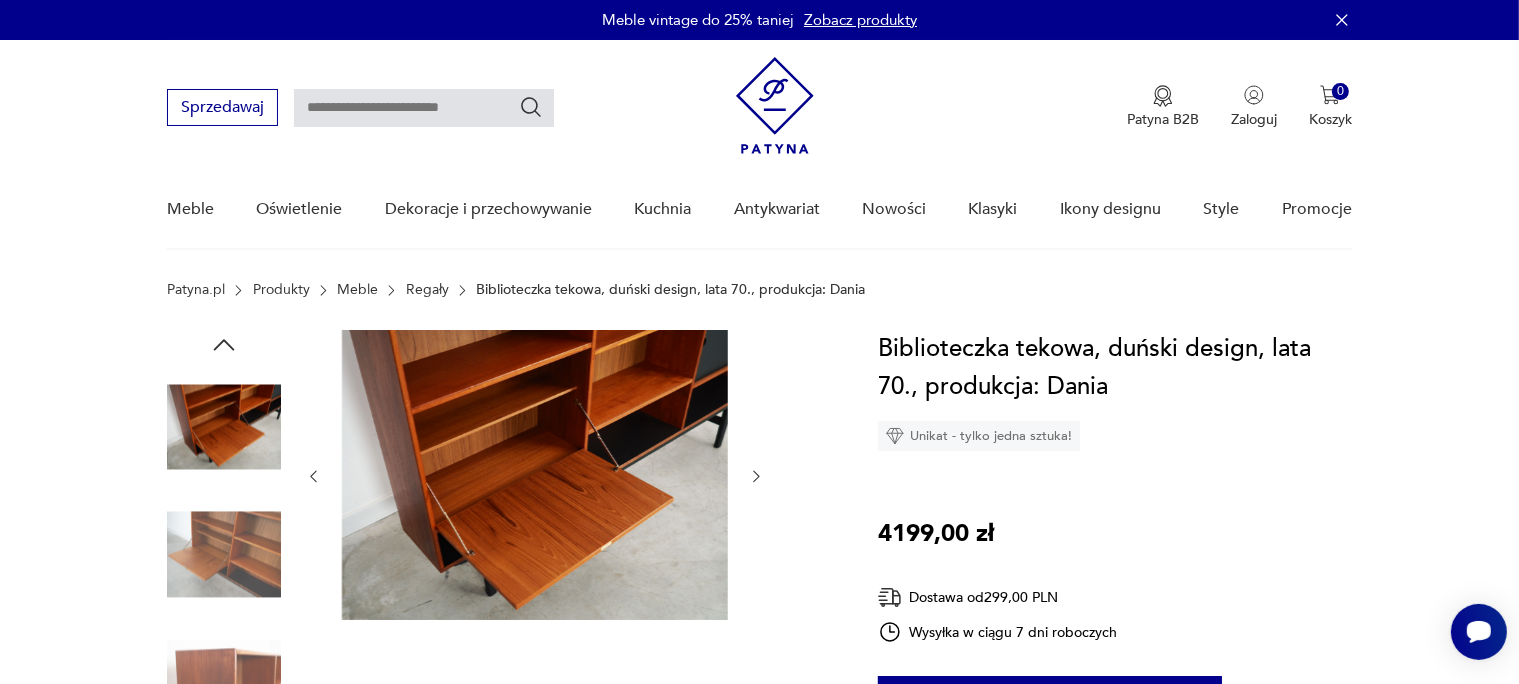 click 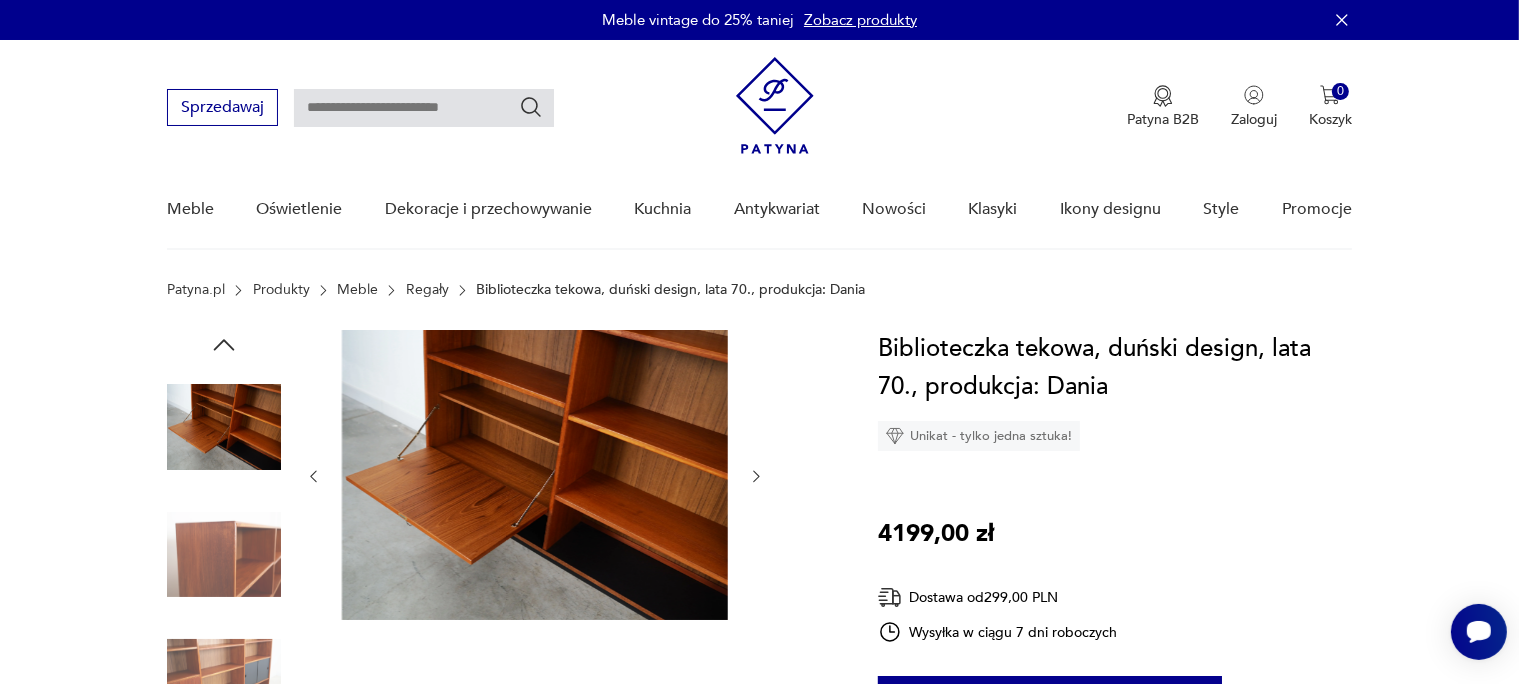 click 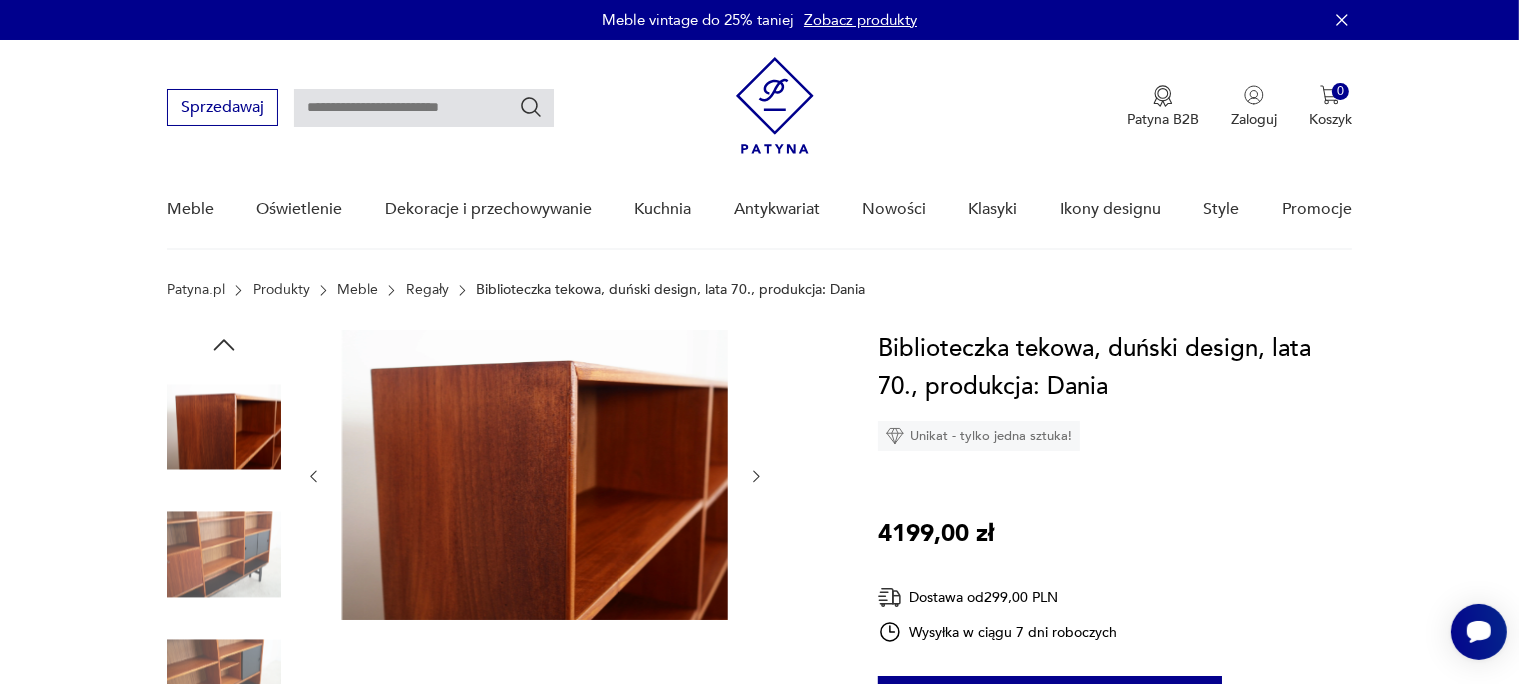 click 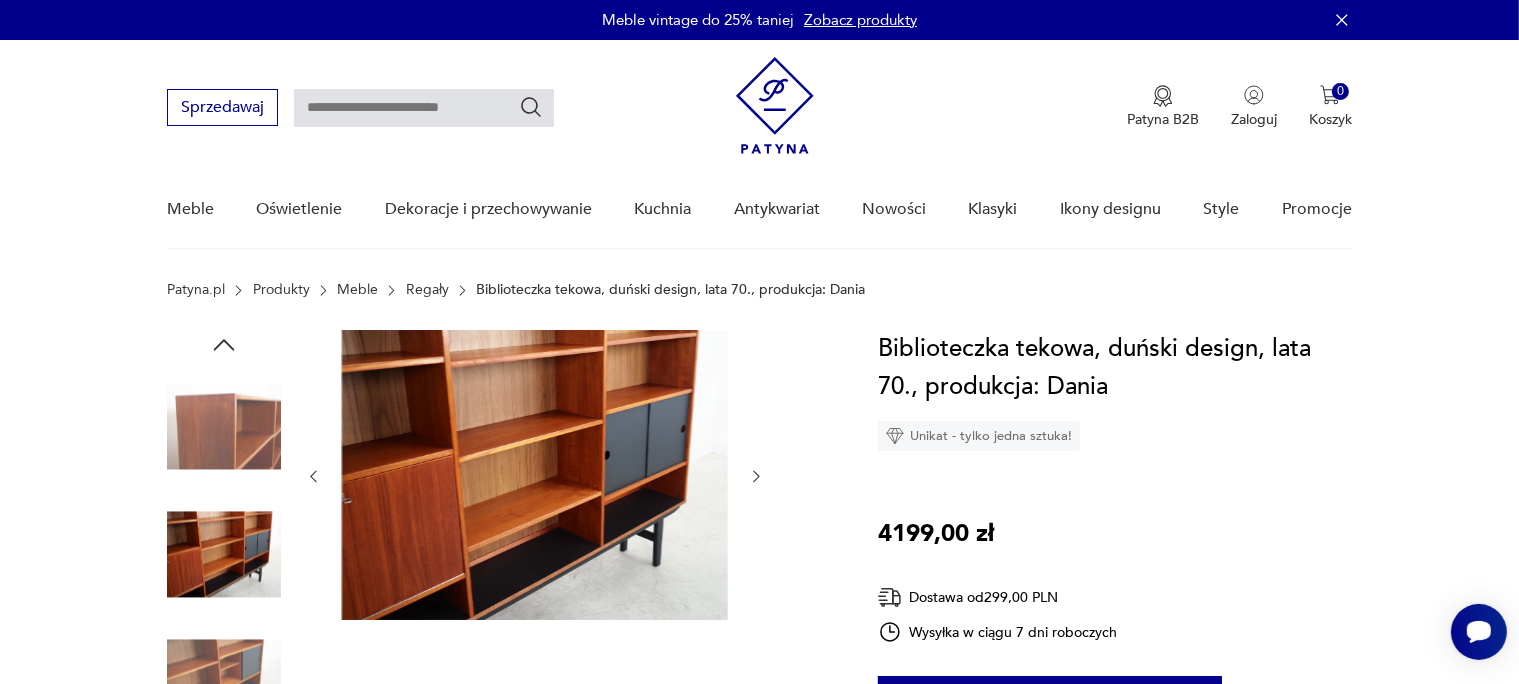 click 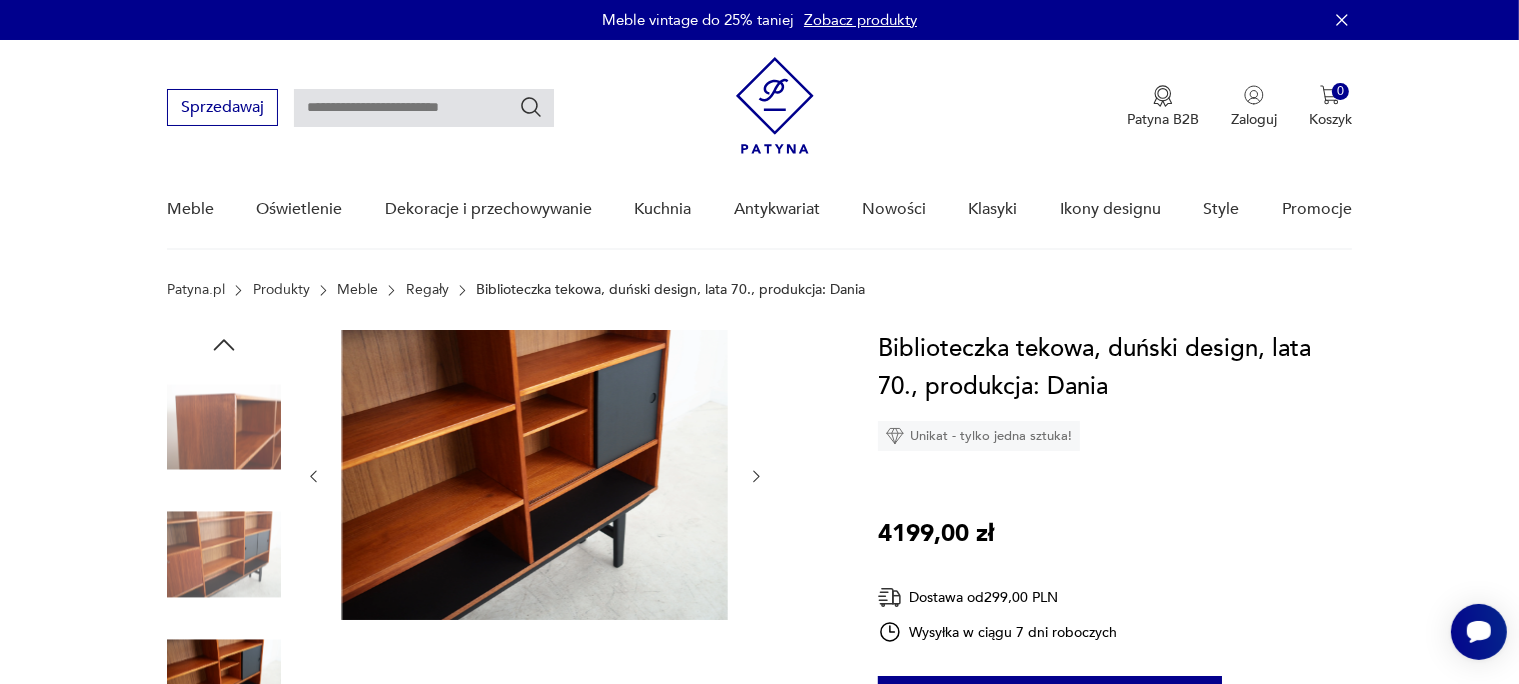 click 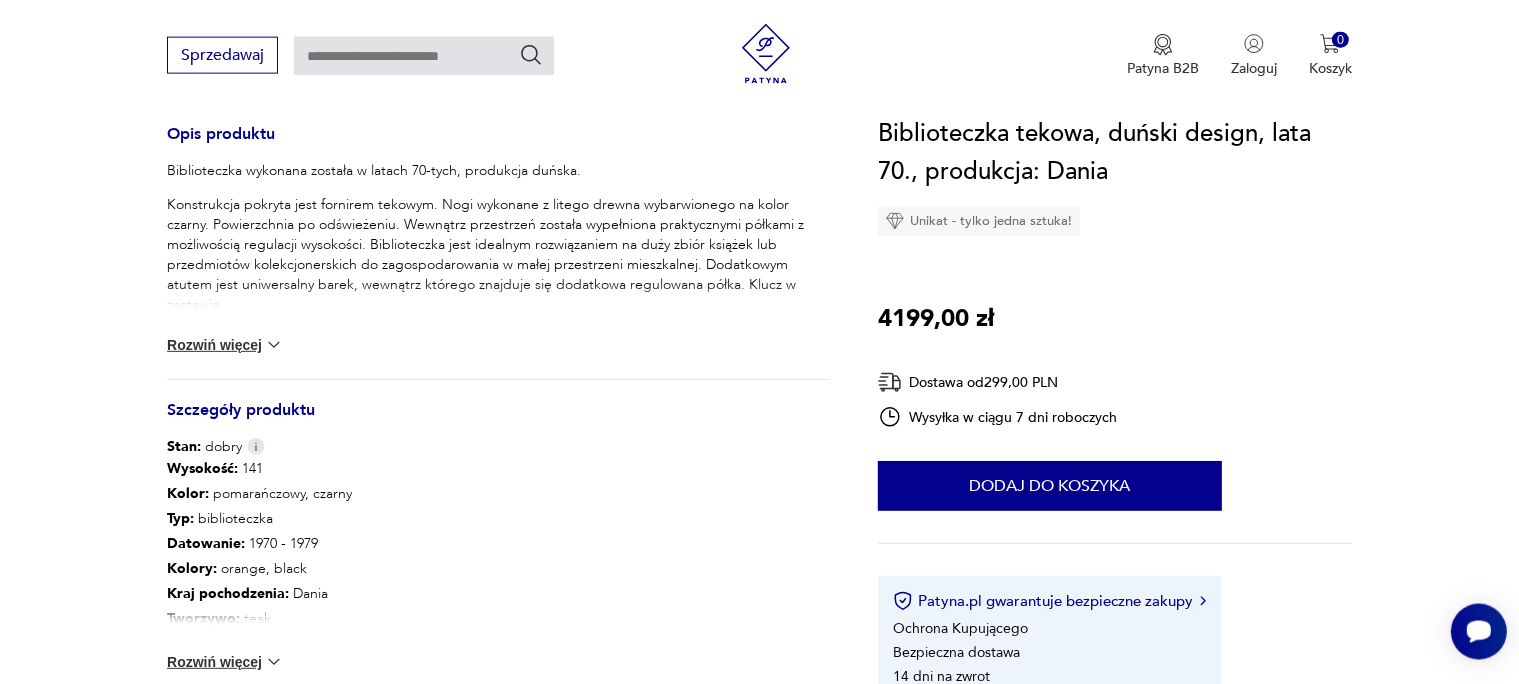 scroll, scrollTop: 950, scrollLeft: 0, axis: vertical 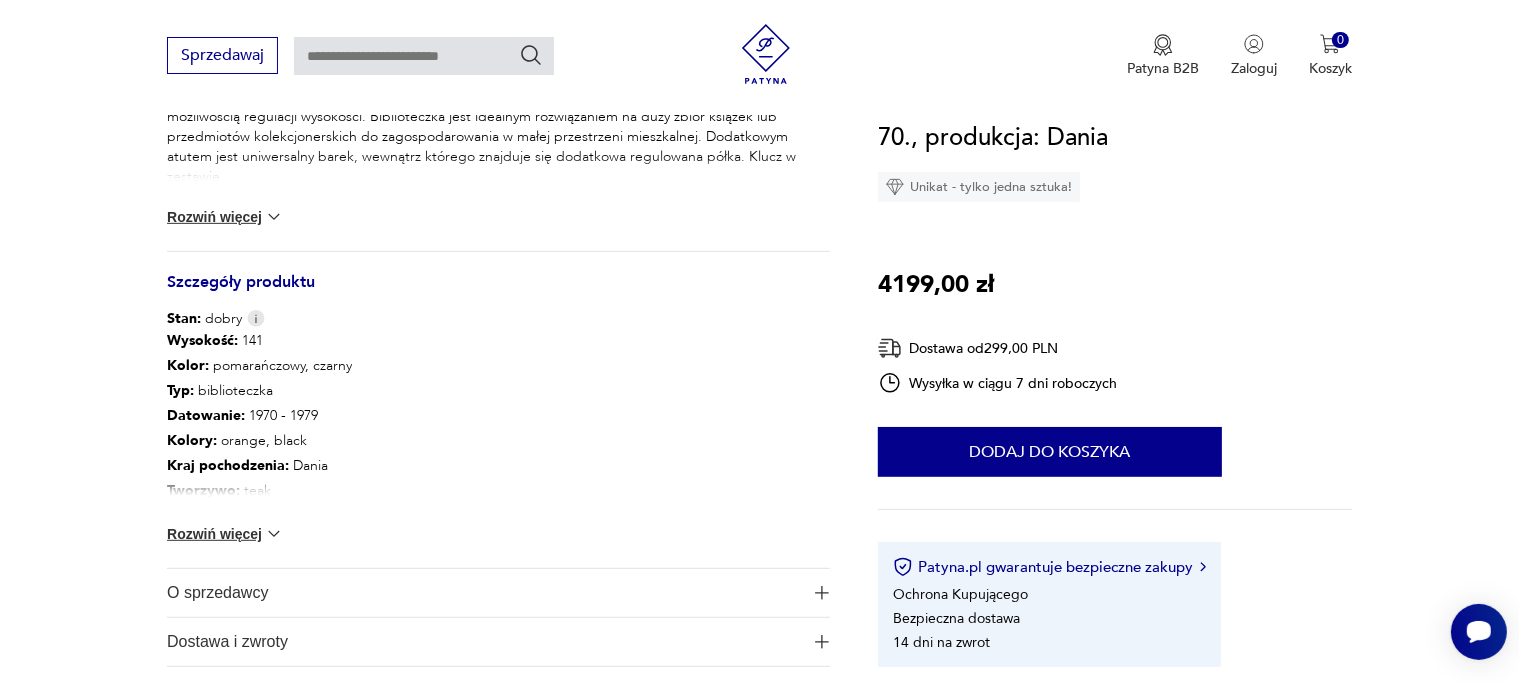 click at bounding box center [274, 217] 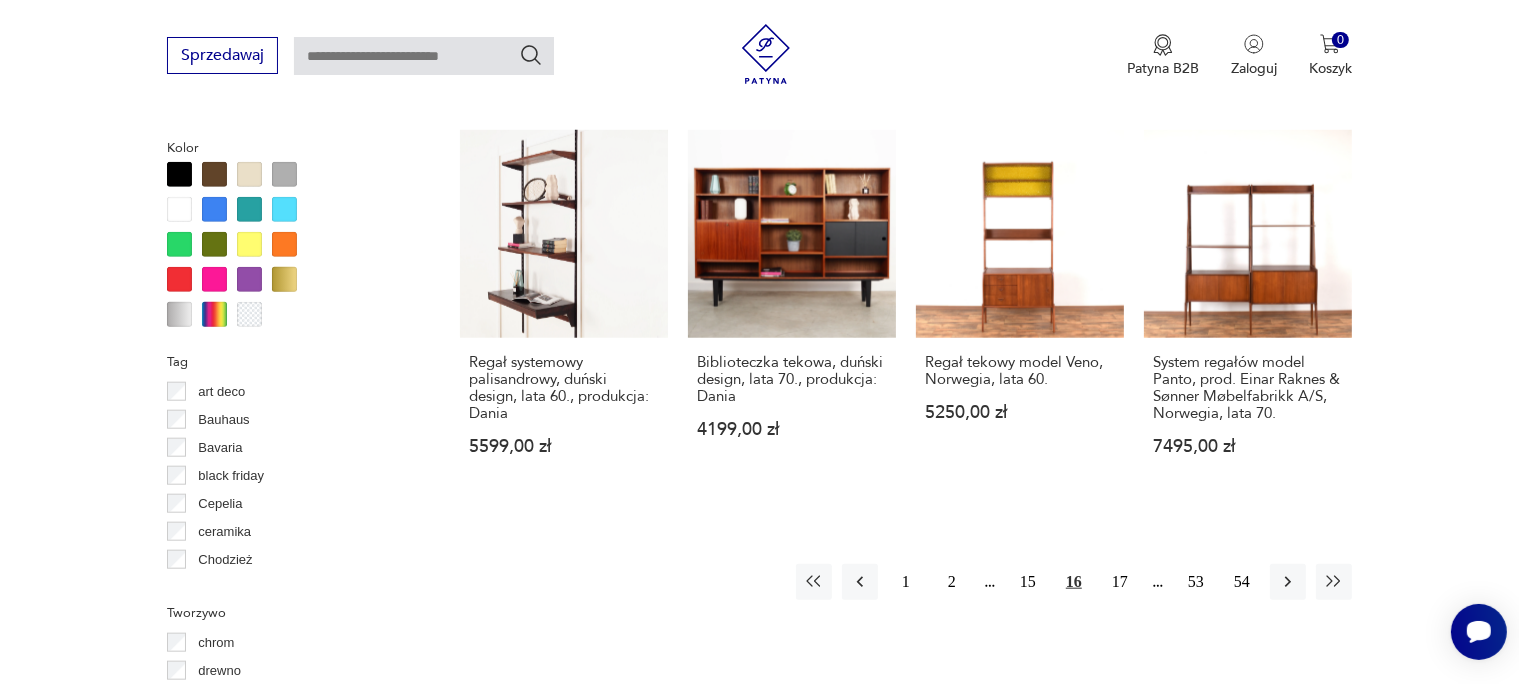 scroll, scrollTop: 2130, scrollLeft: 0, axis: vertical 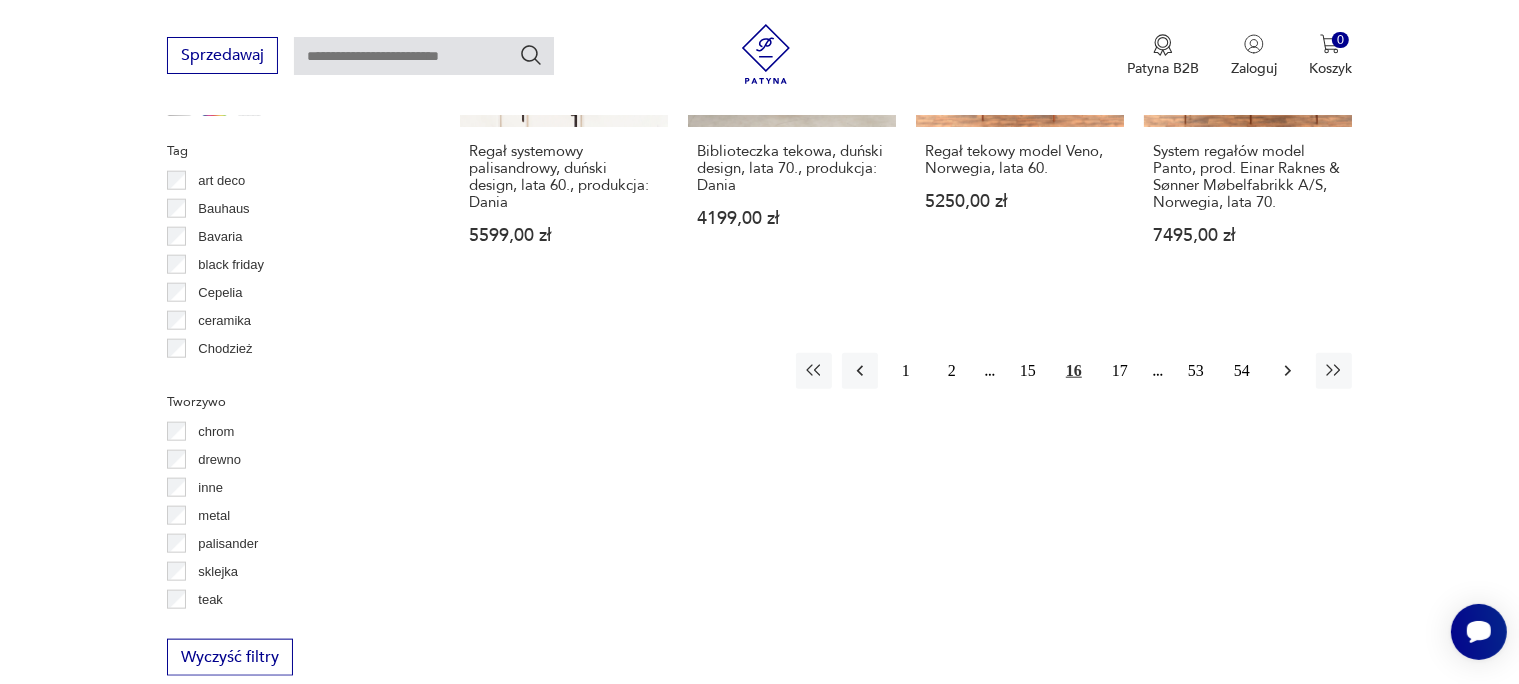 click 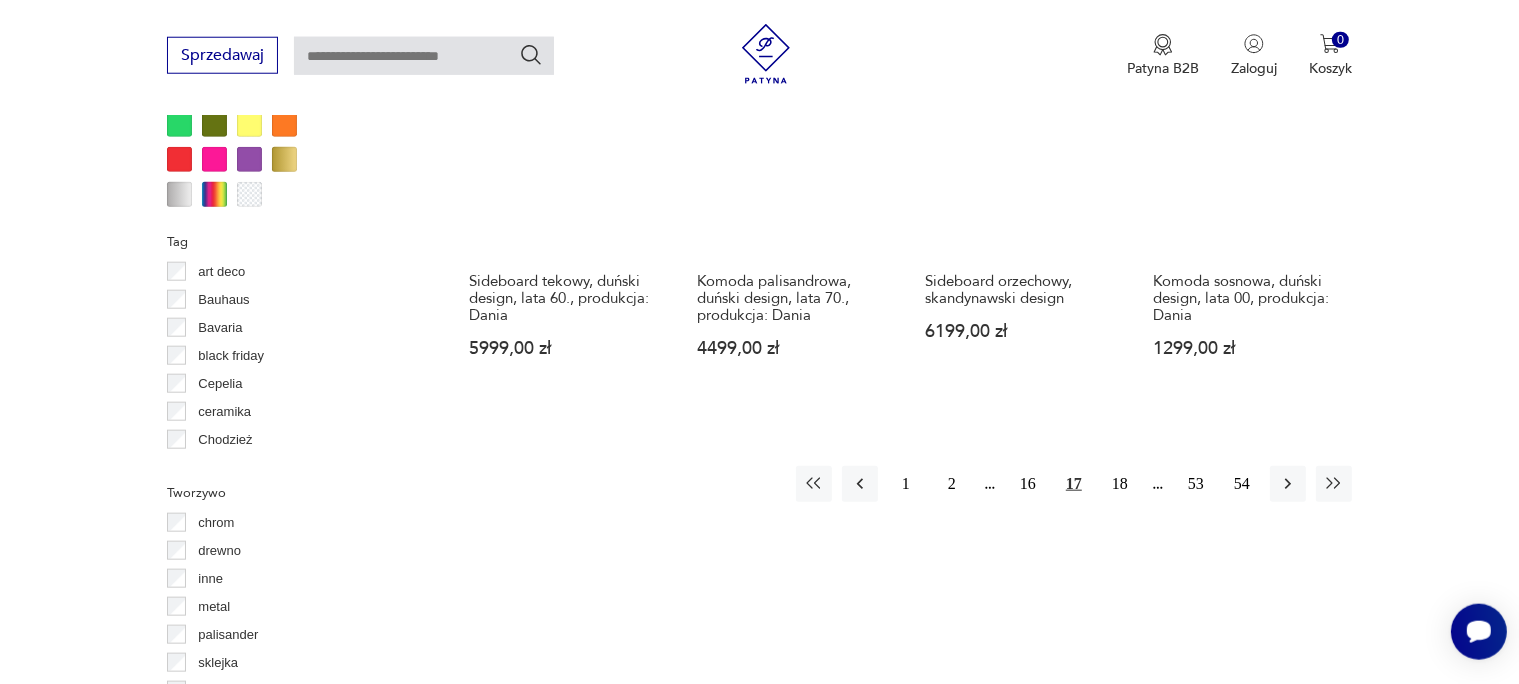 scroll, scrollTop: 2113, scrollLeft: 0, axis: vertical 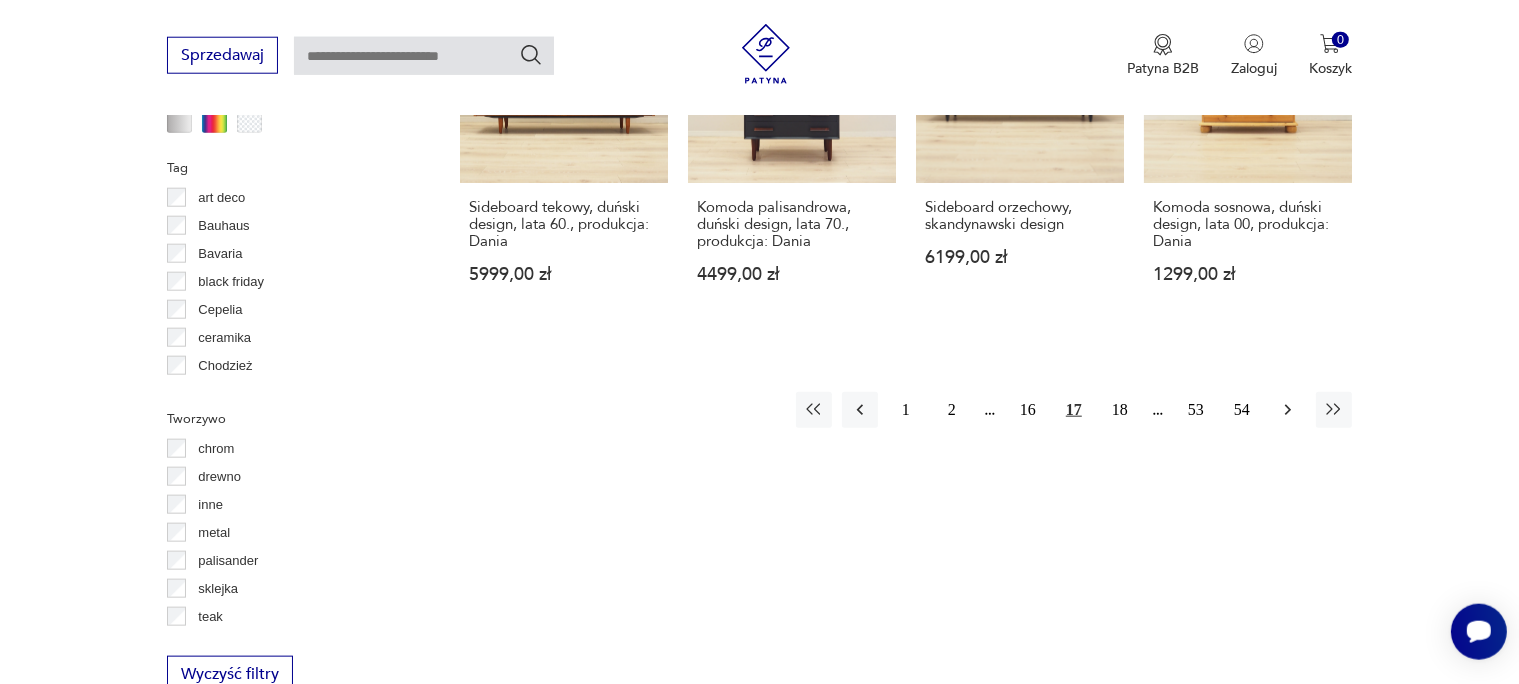 click 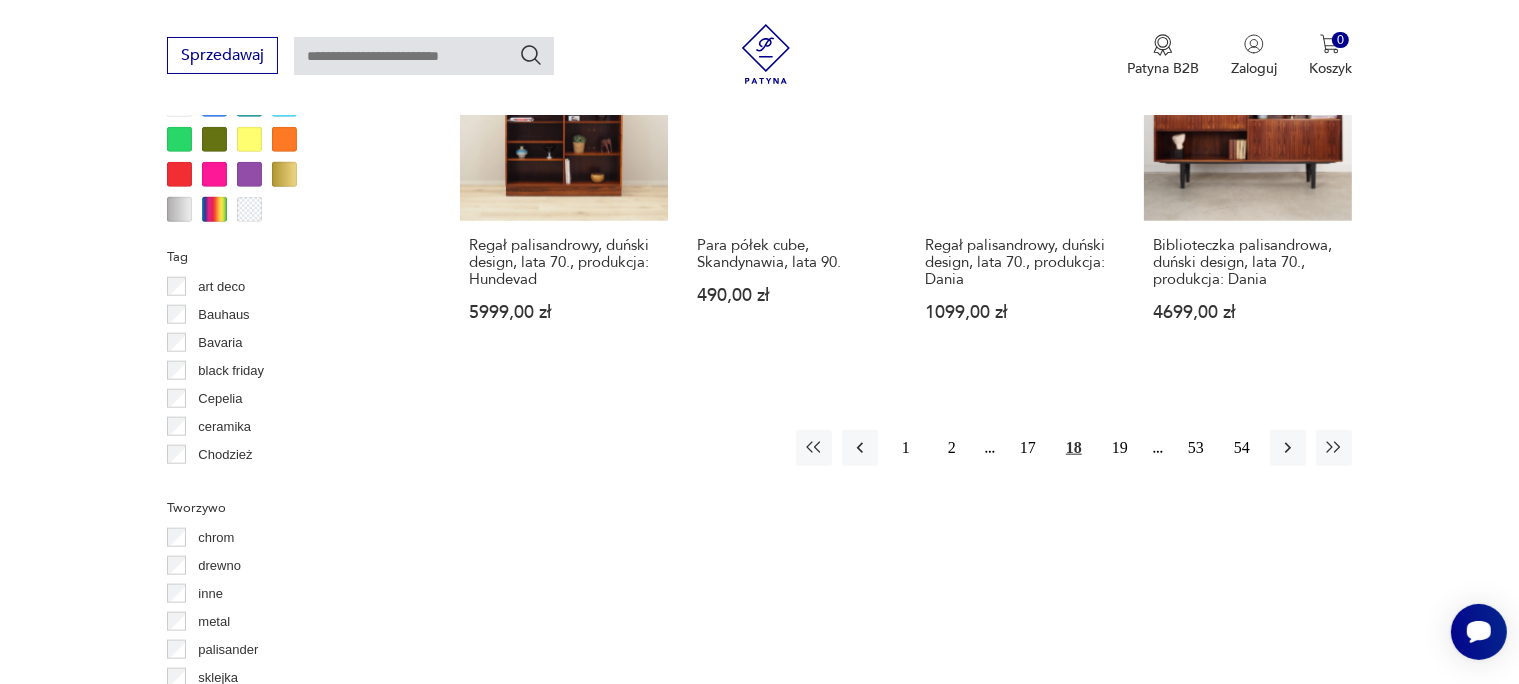 scroll, scrollTop: 2112, scrollLeft: 0, axis: vertical 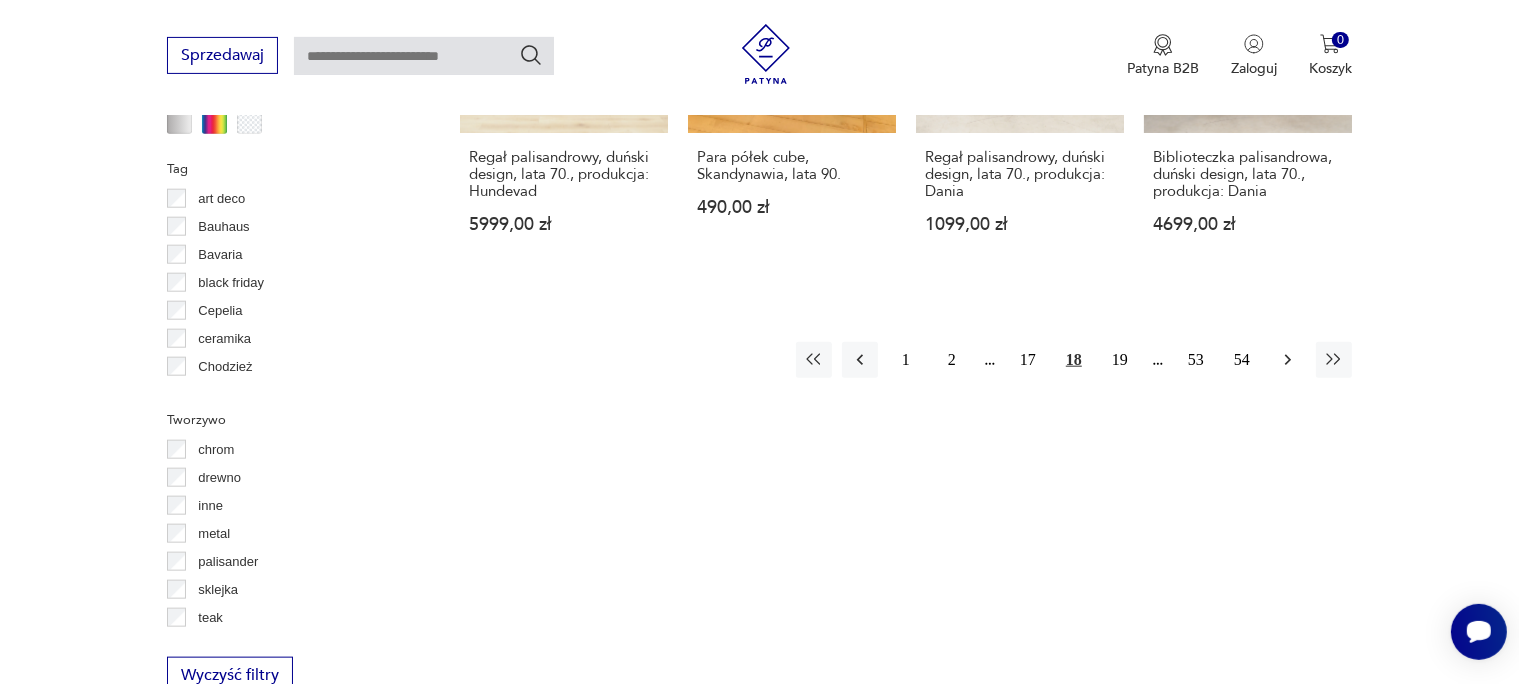 click 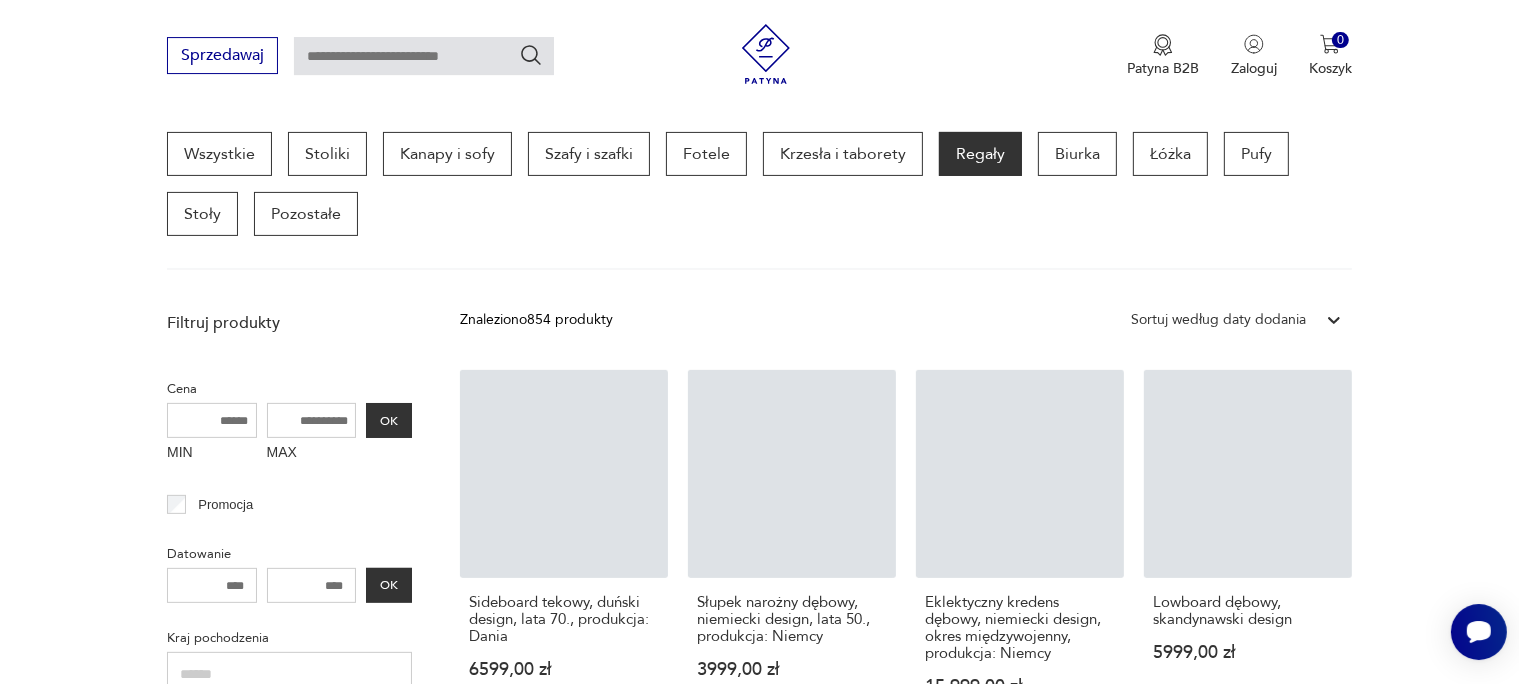 scroll, scrollTop: 529, scrollLeft: 0, axis: vertical 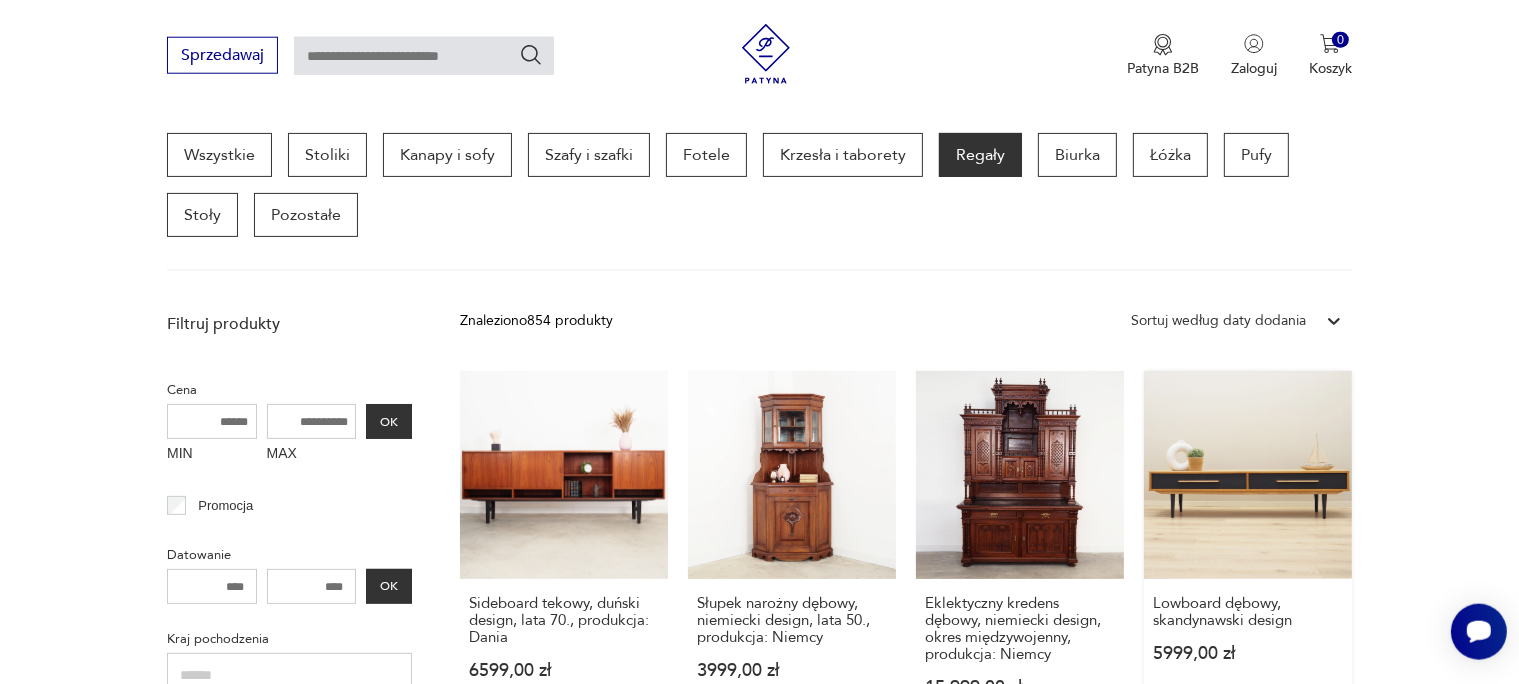 click on "Lowboard dębowy, skandynawski design [PRICE]" at bounding box center (1248, 553) 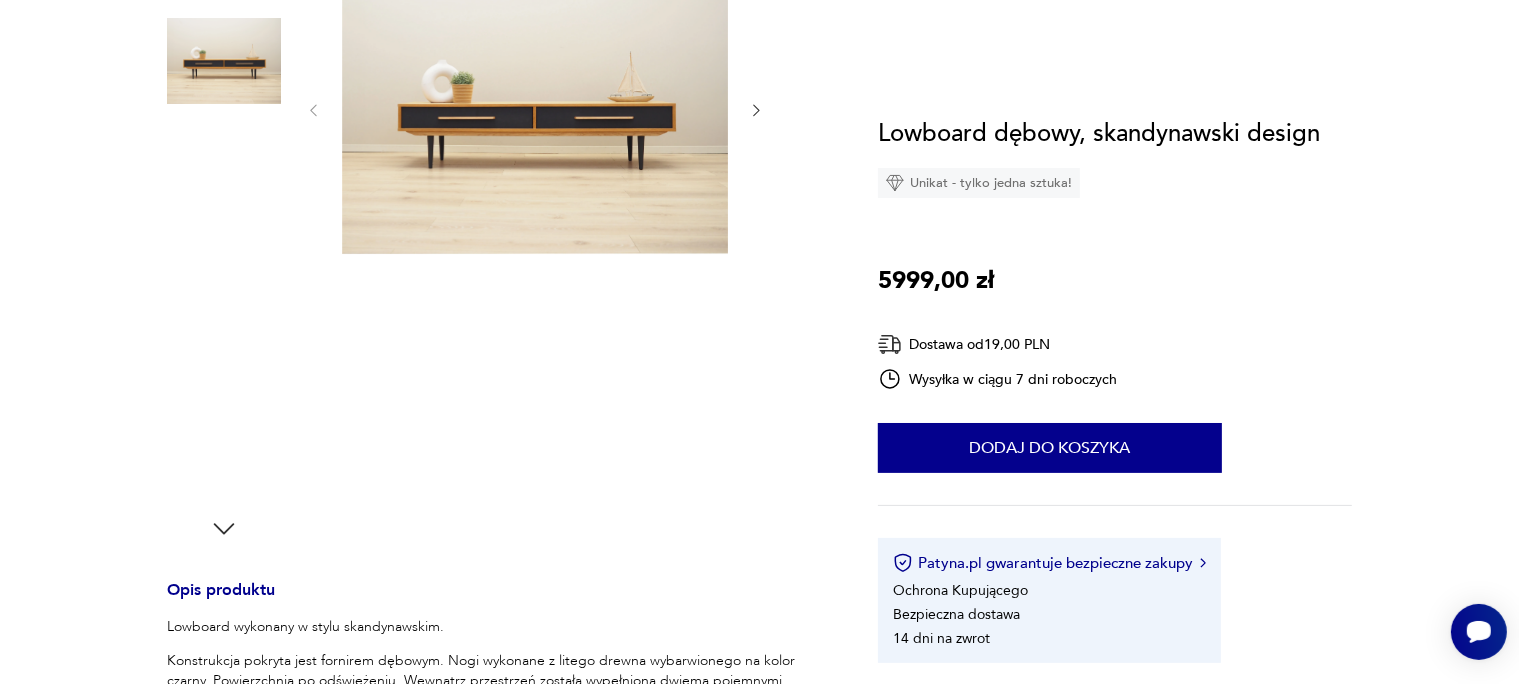 scroll, scrollTop: 0, scrollLeft: 0, axis: both 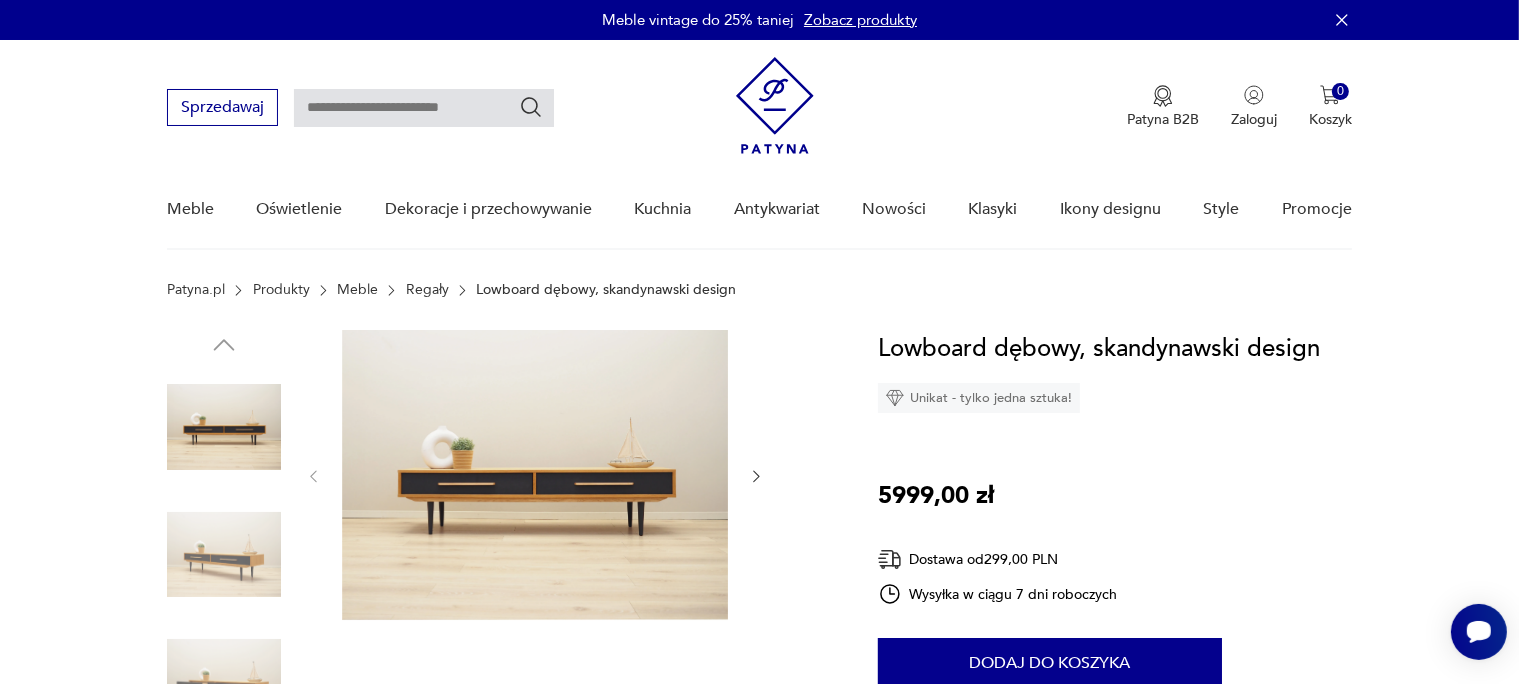 click at bounding box center (224, 555) 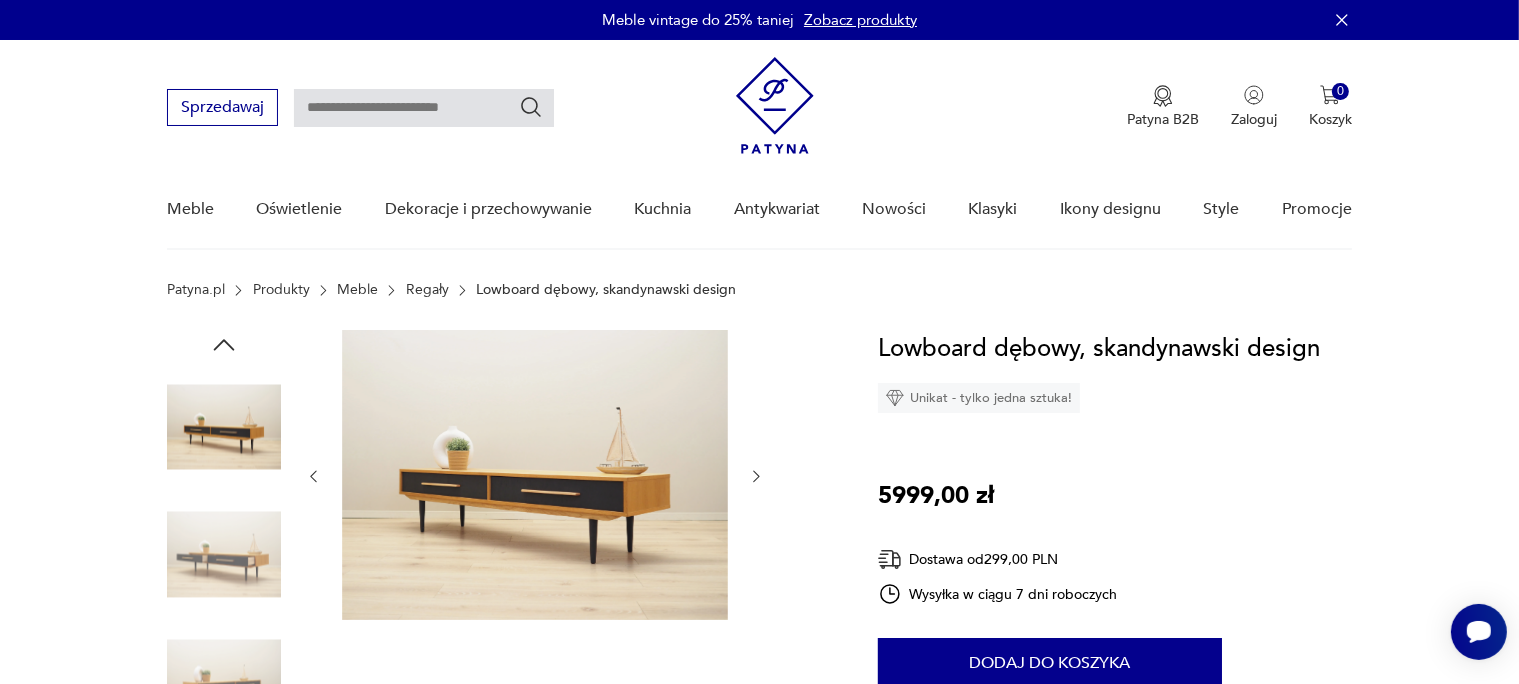 click 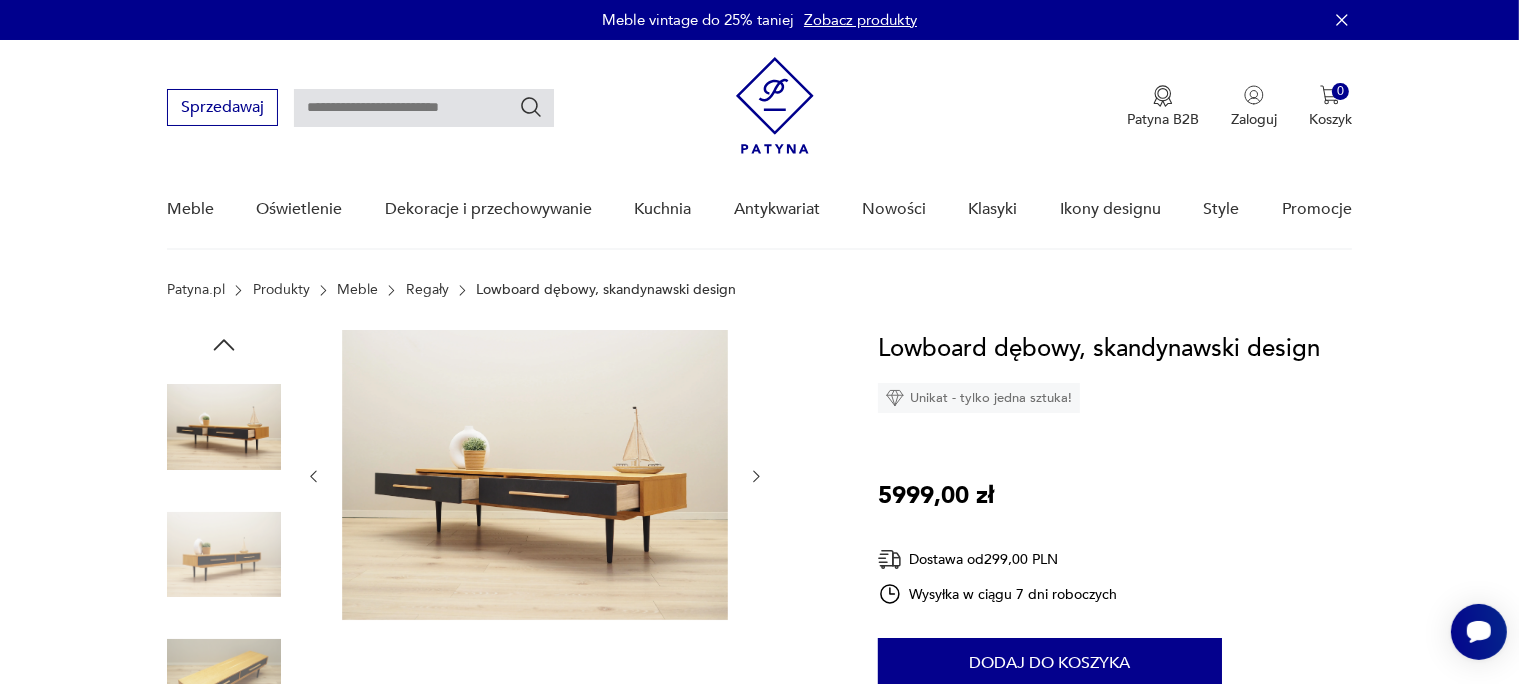 click 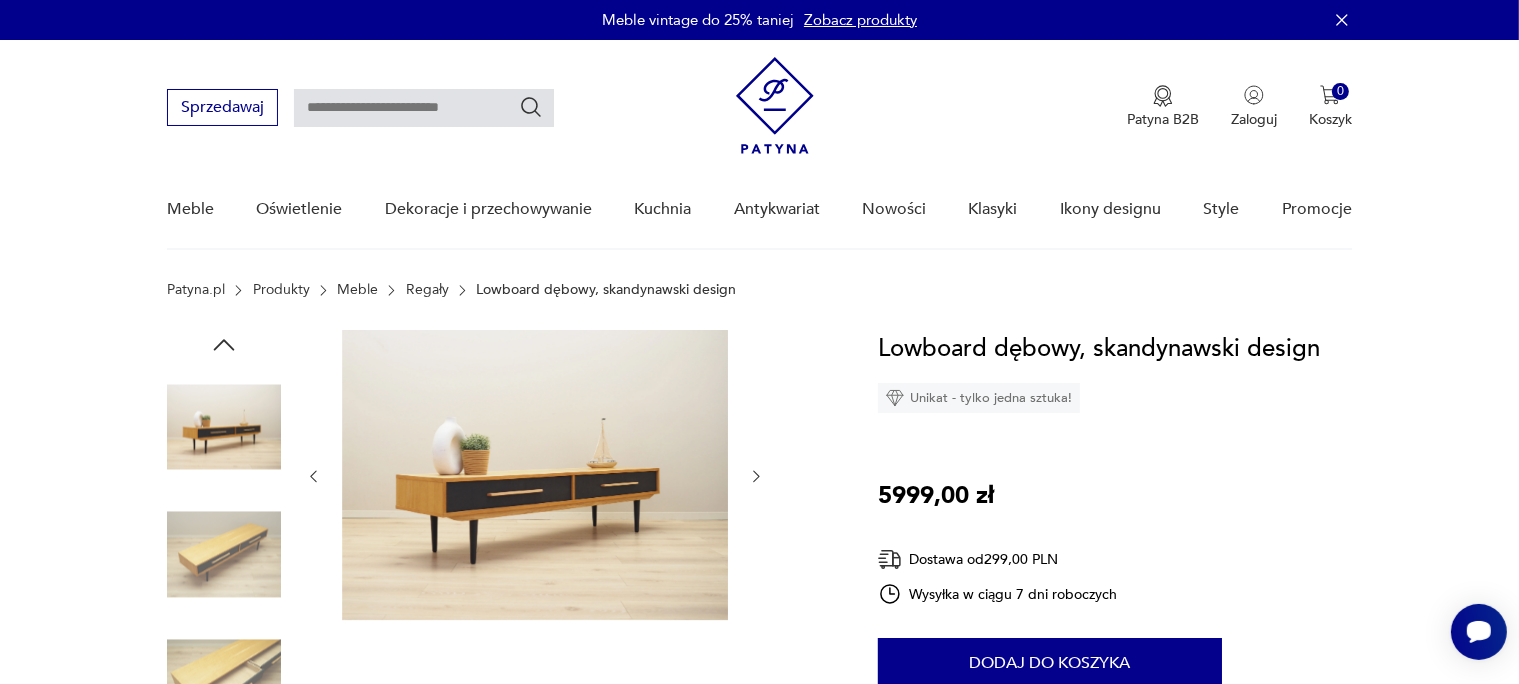 click 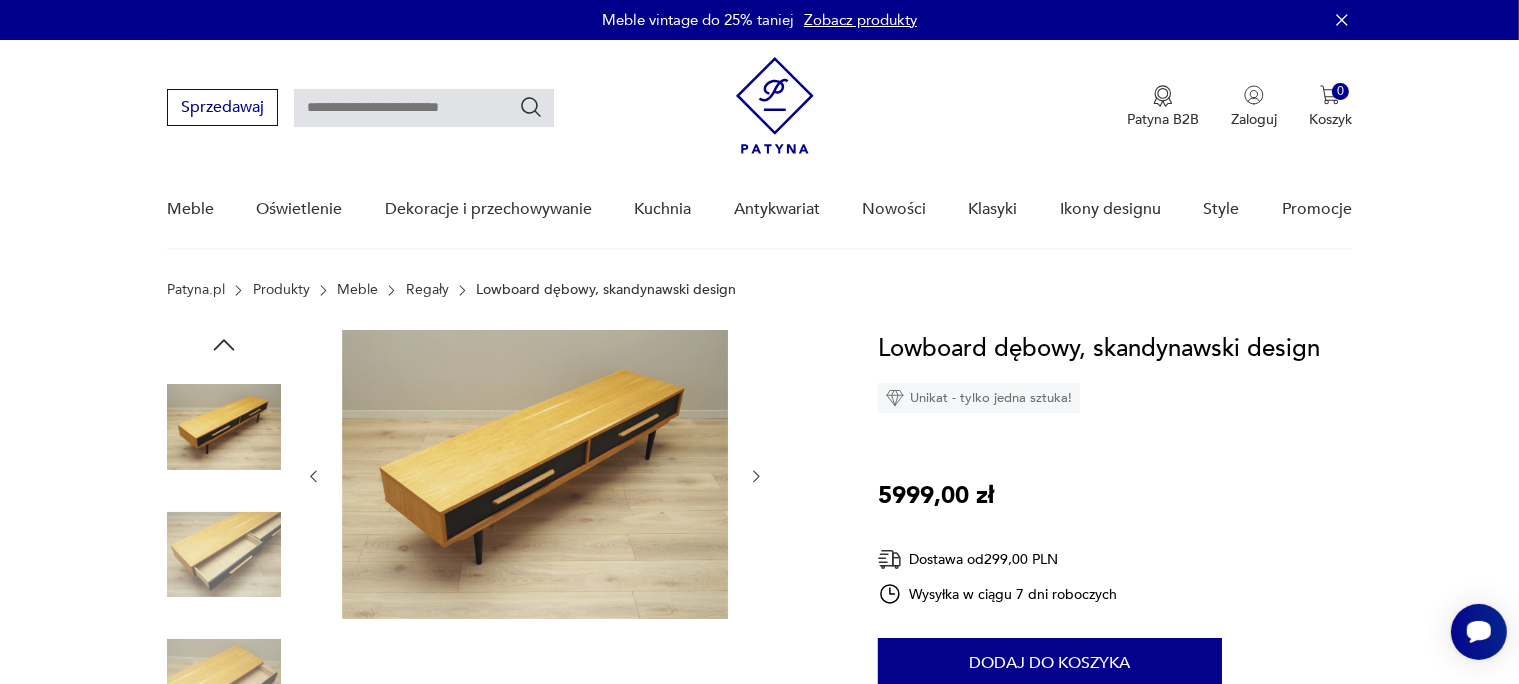 click 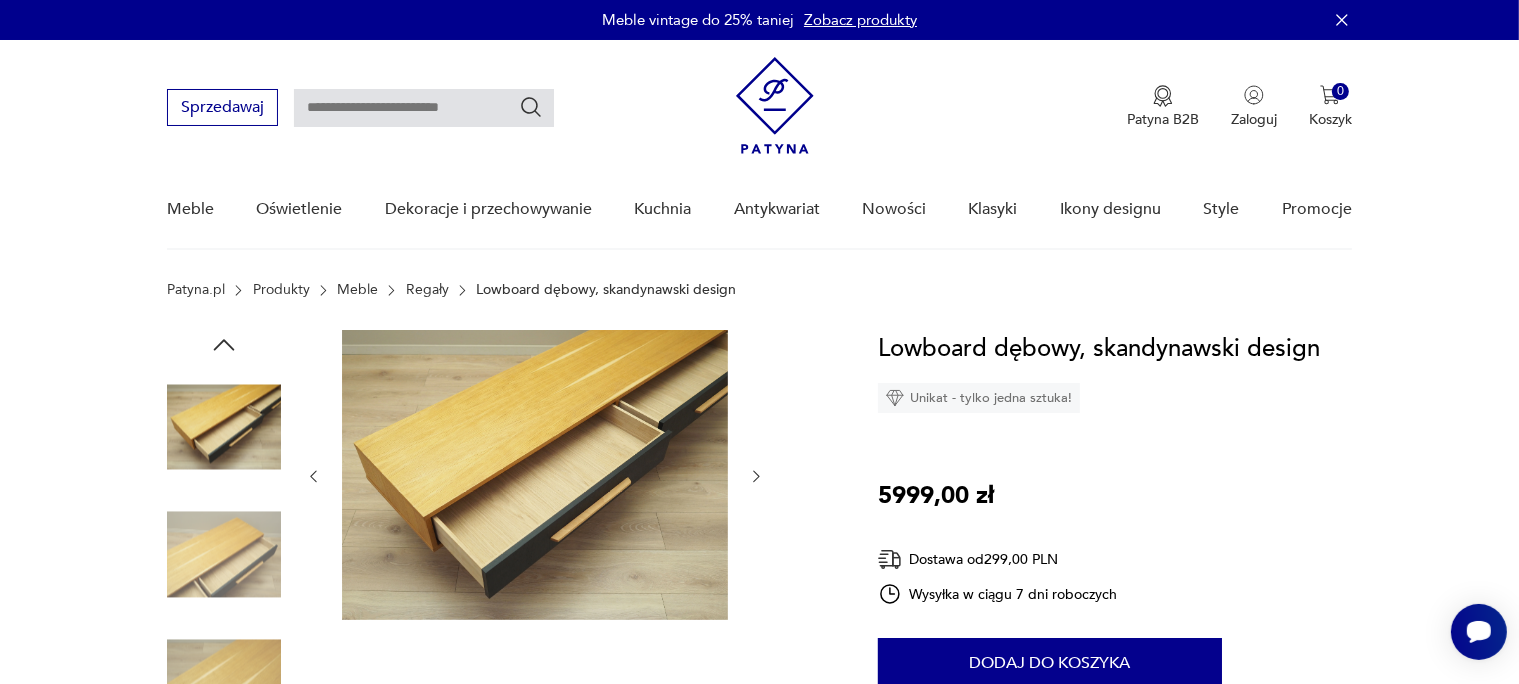 click 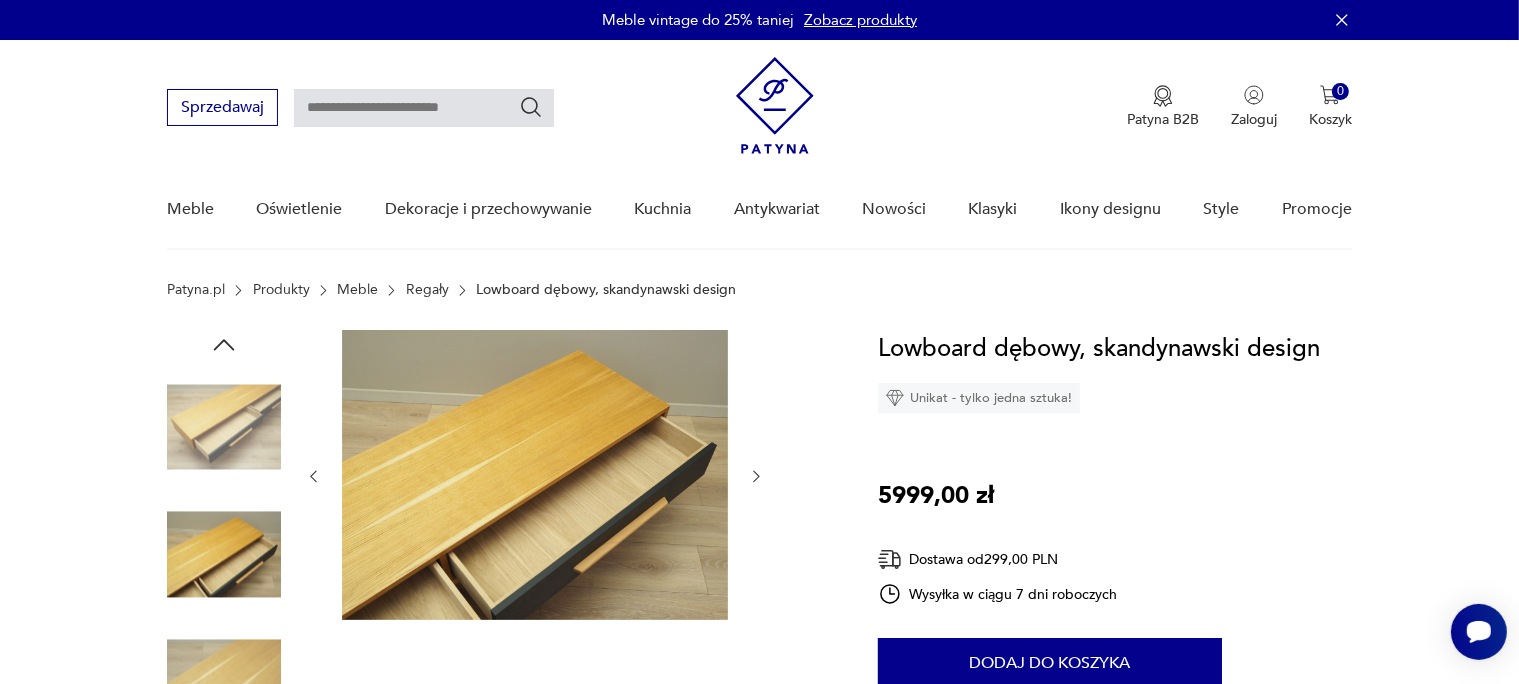 click 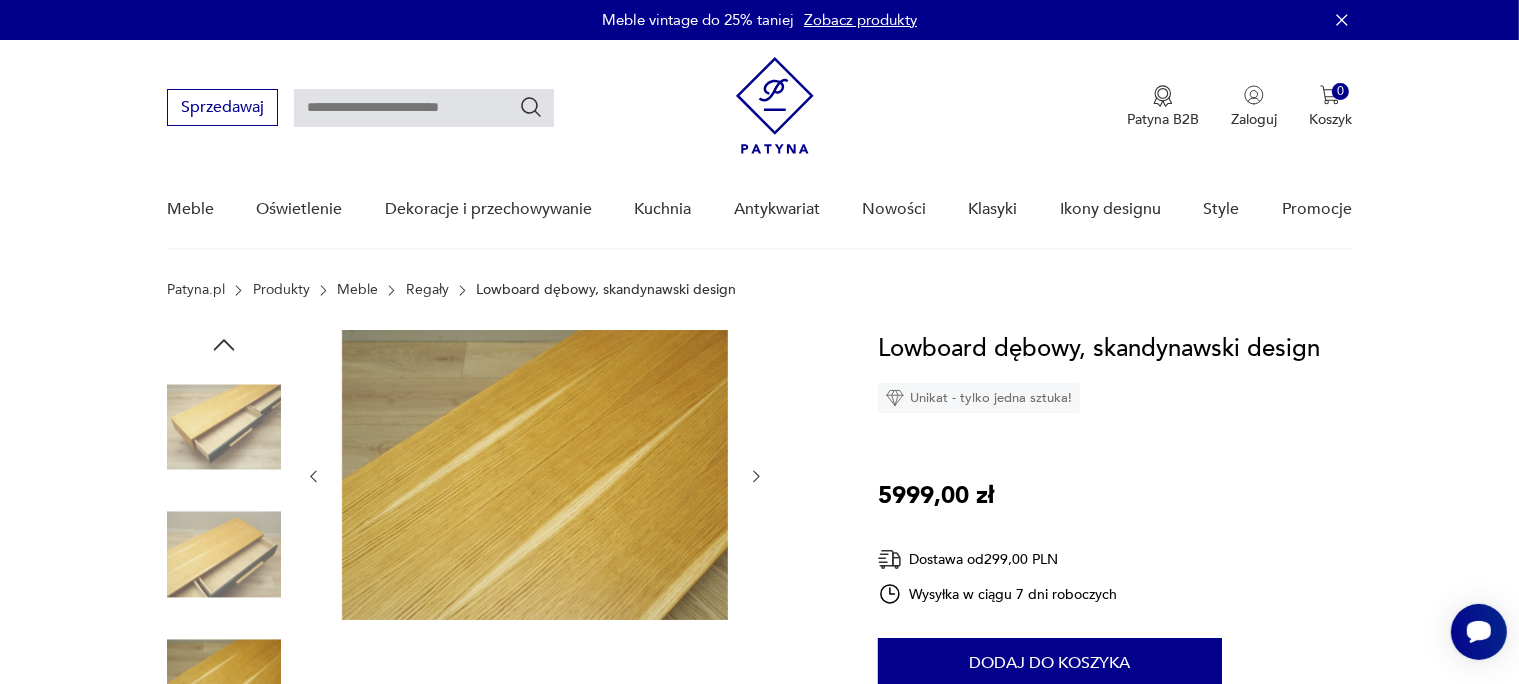 click 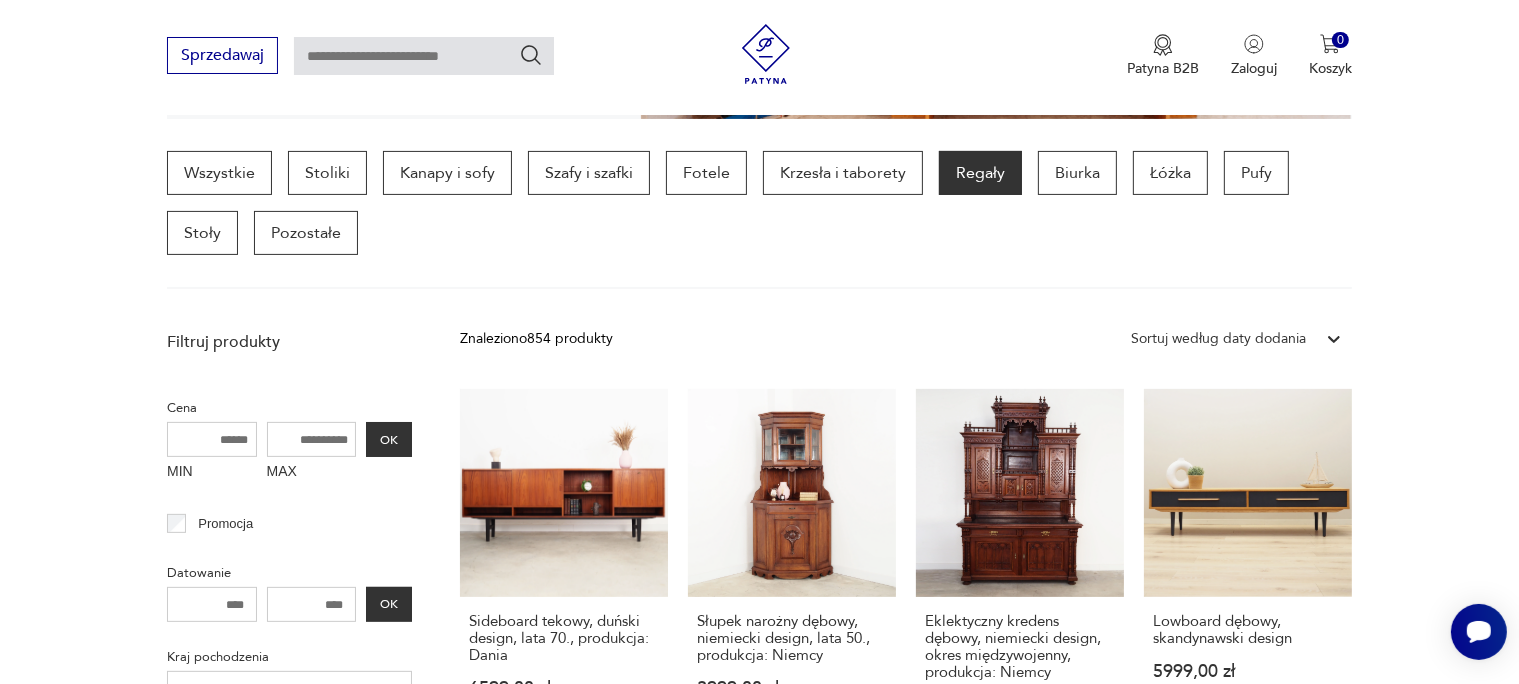 scroll, scrollTop: 194, scrollLeft: 0, axis: vertical 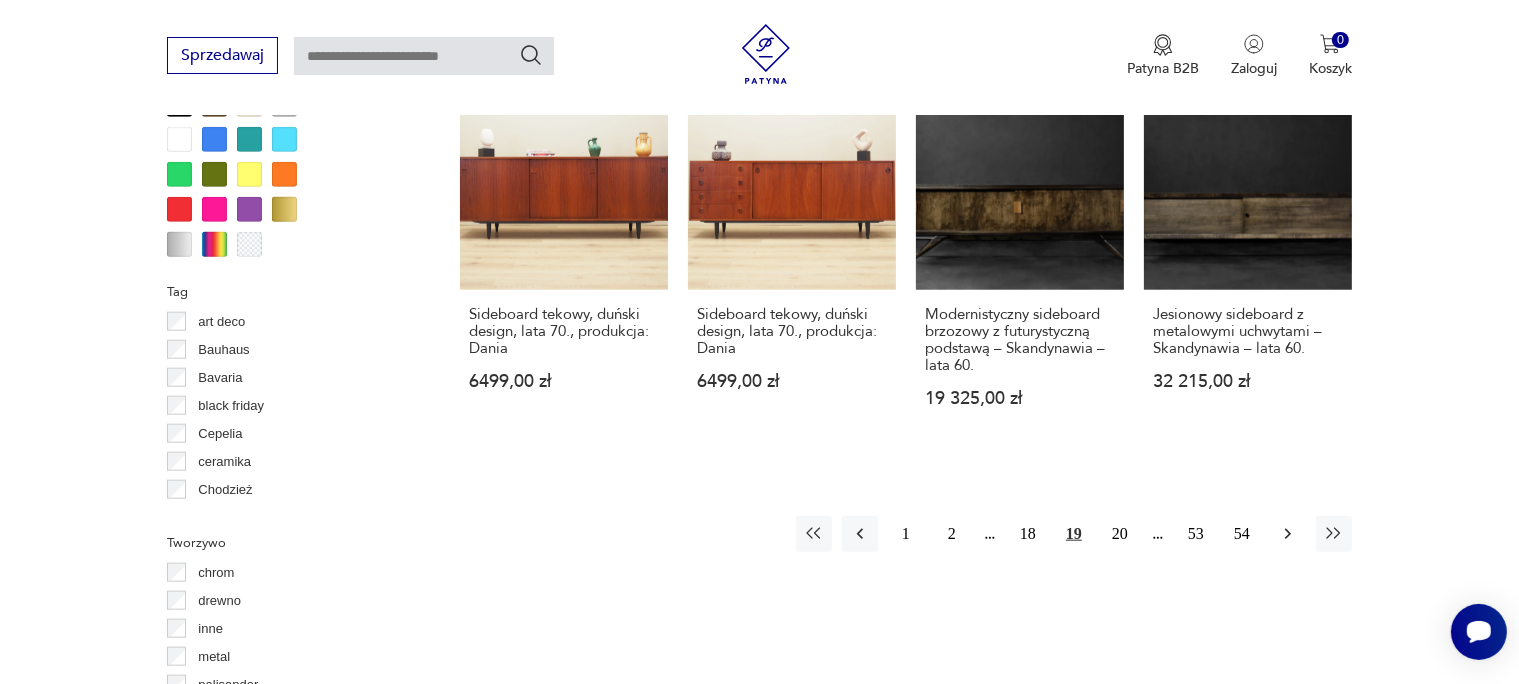 click 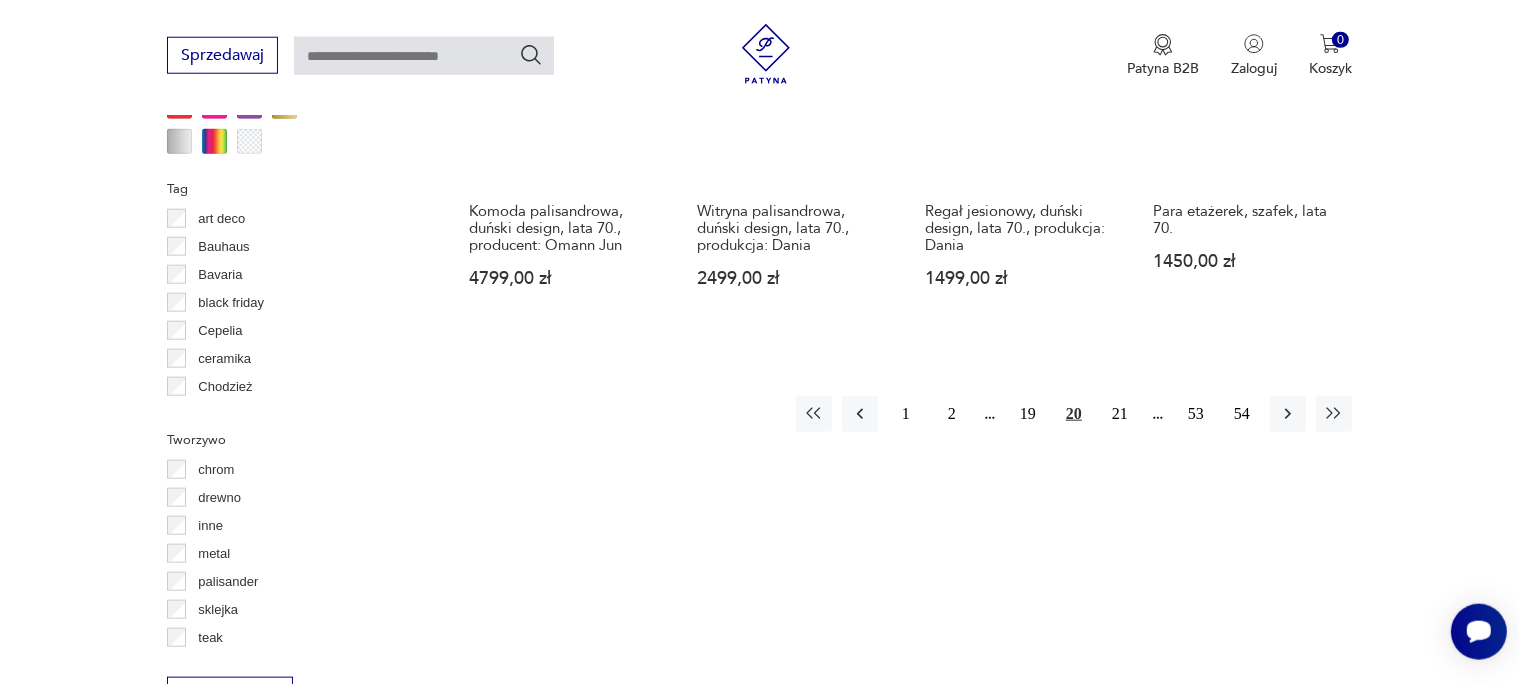 scroll, scrollTop: 2113, scrollLeft: 0, axis: vertical 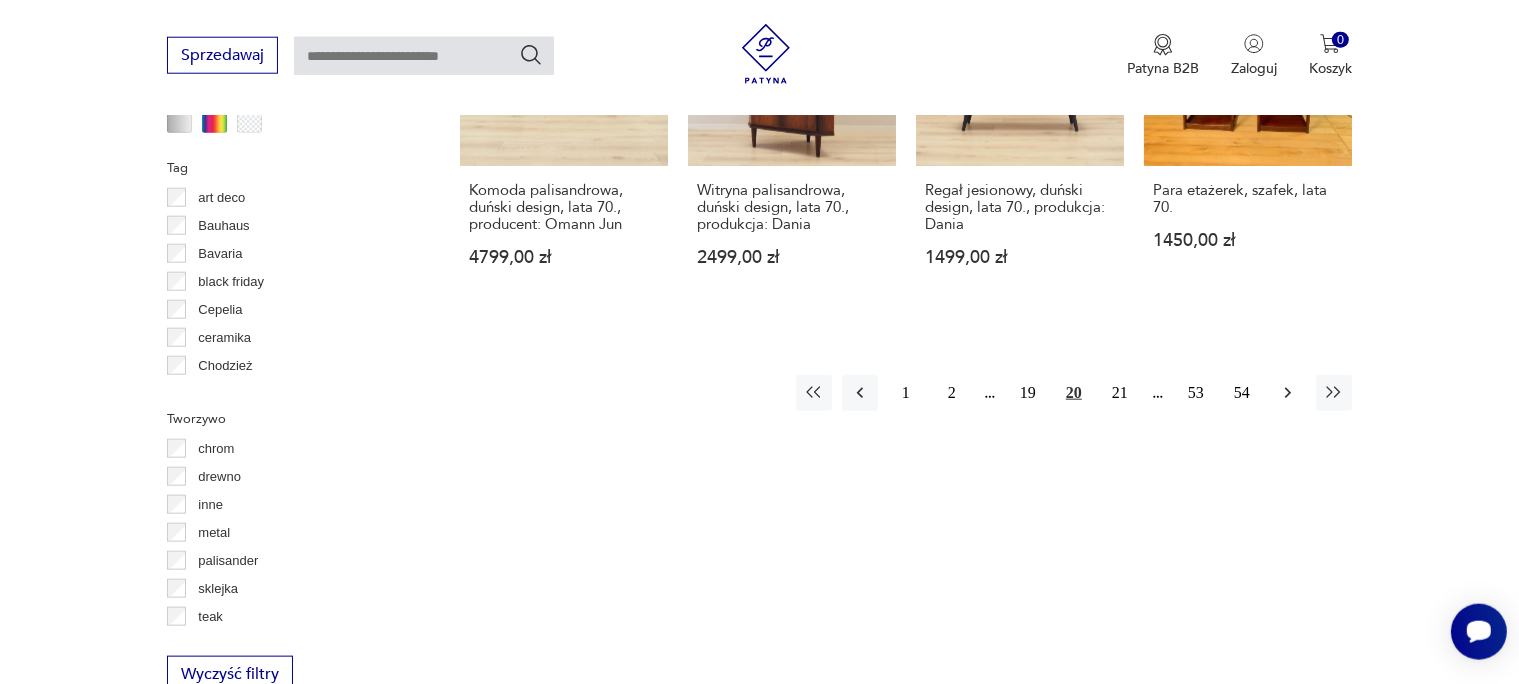 click 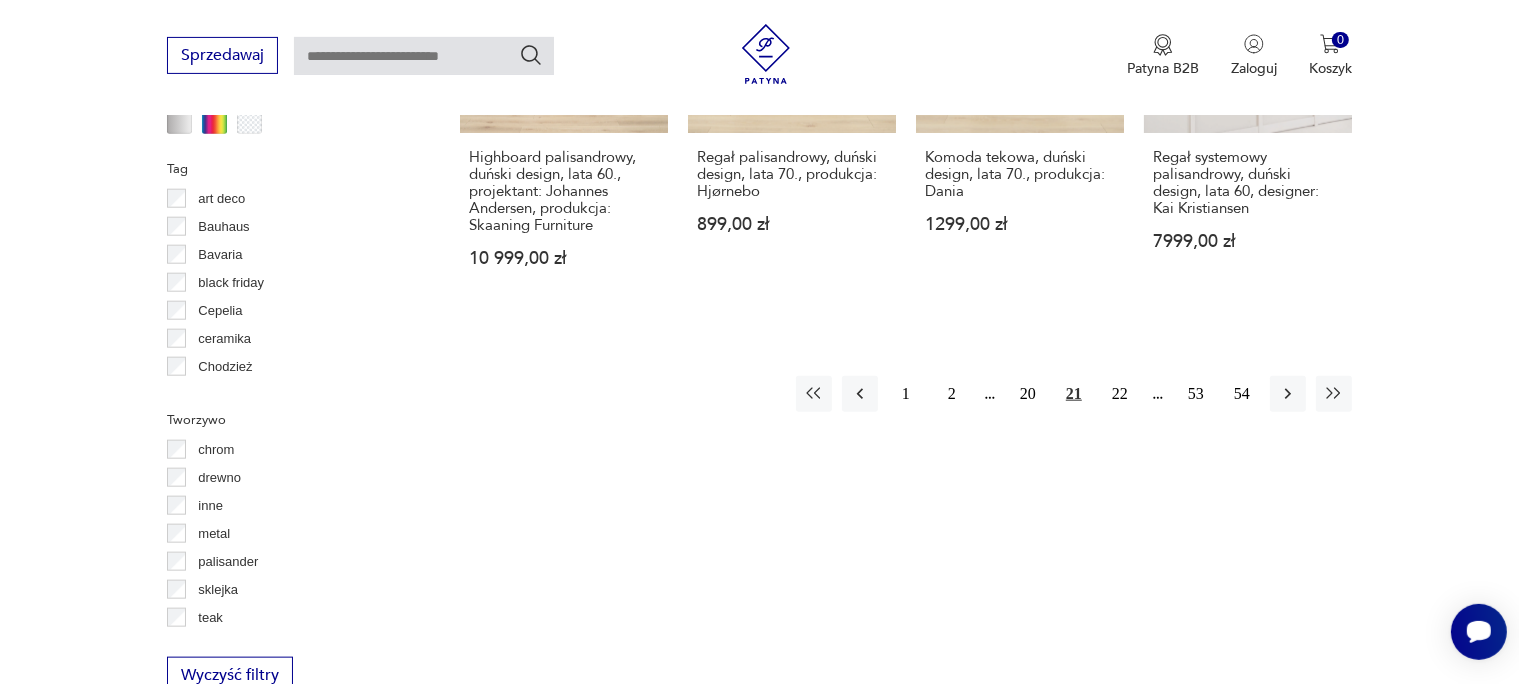 scroll, scrollTop: 2218, scrollLeft: 0, axis: vertical 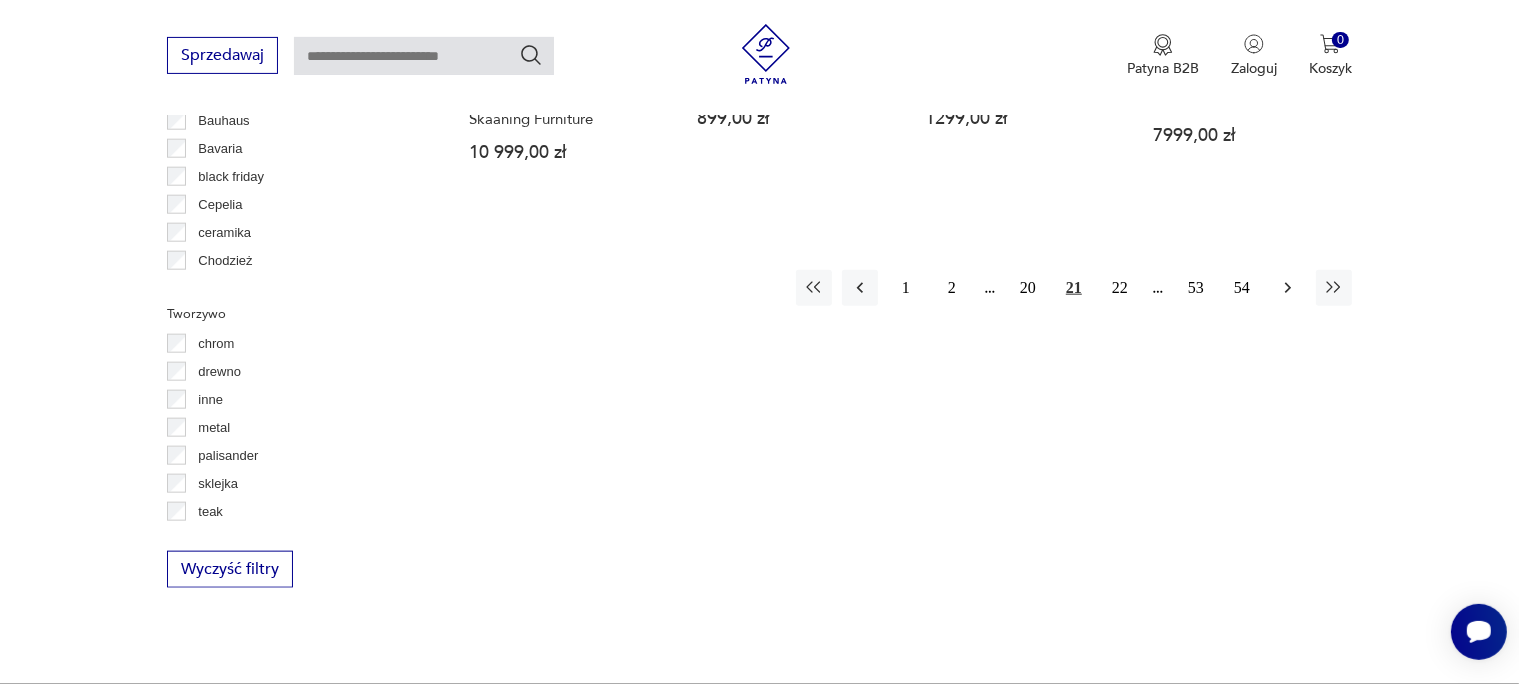 click 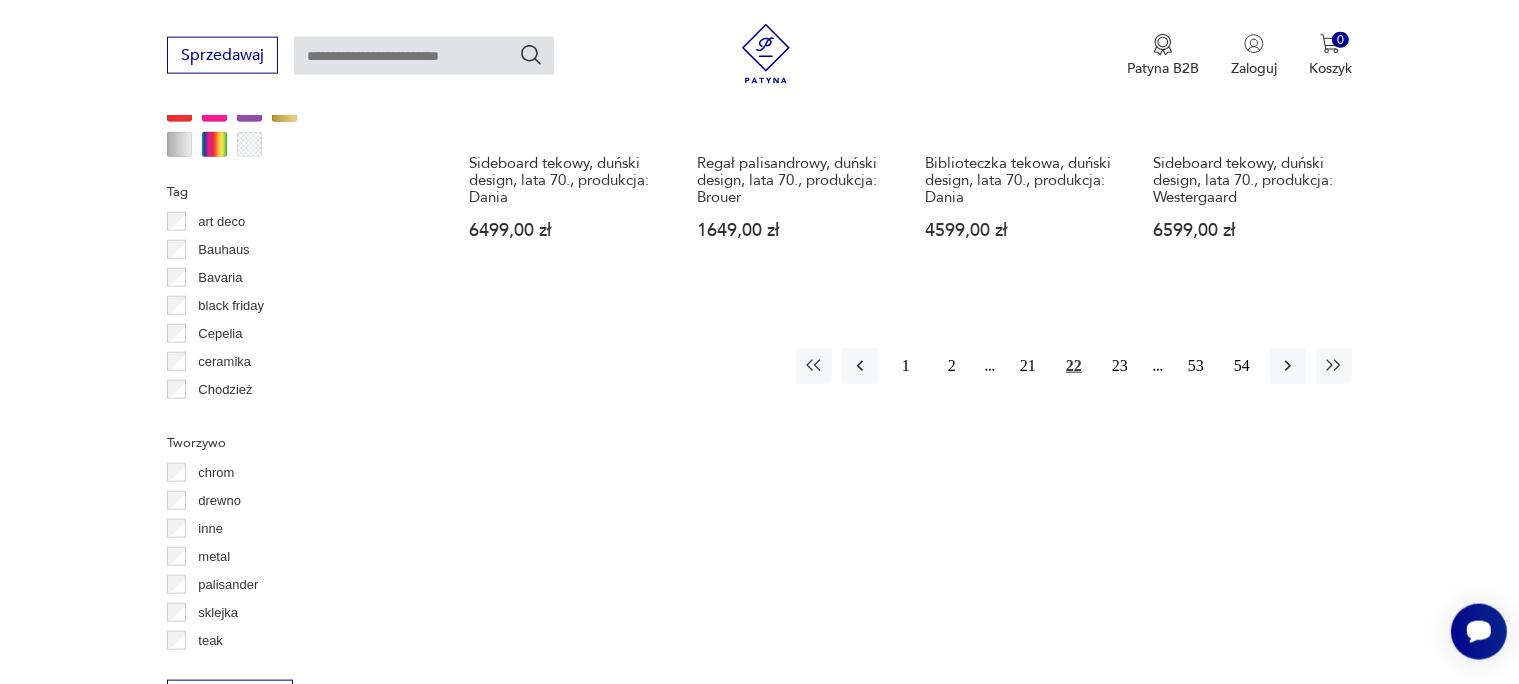 scroll, scrollTop: 2113, scrollLeft: 0, axis: vertical 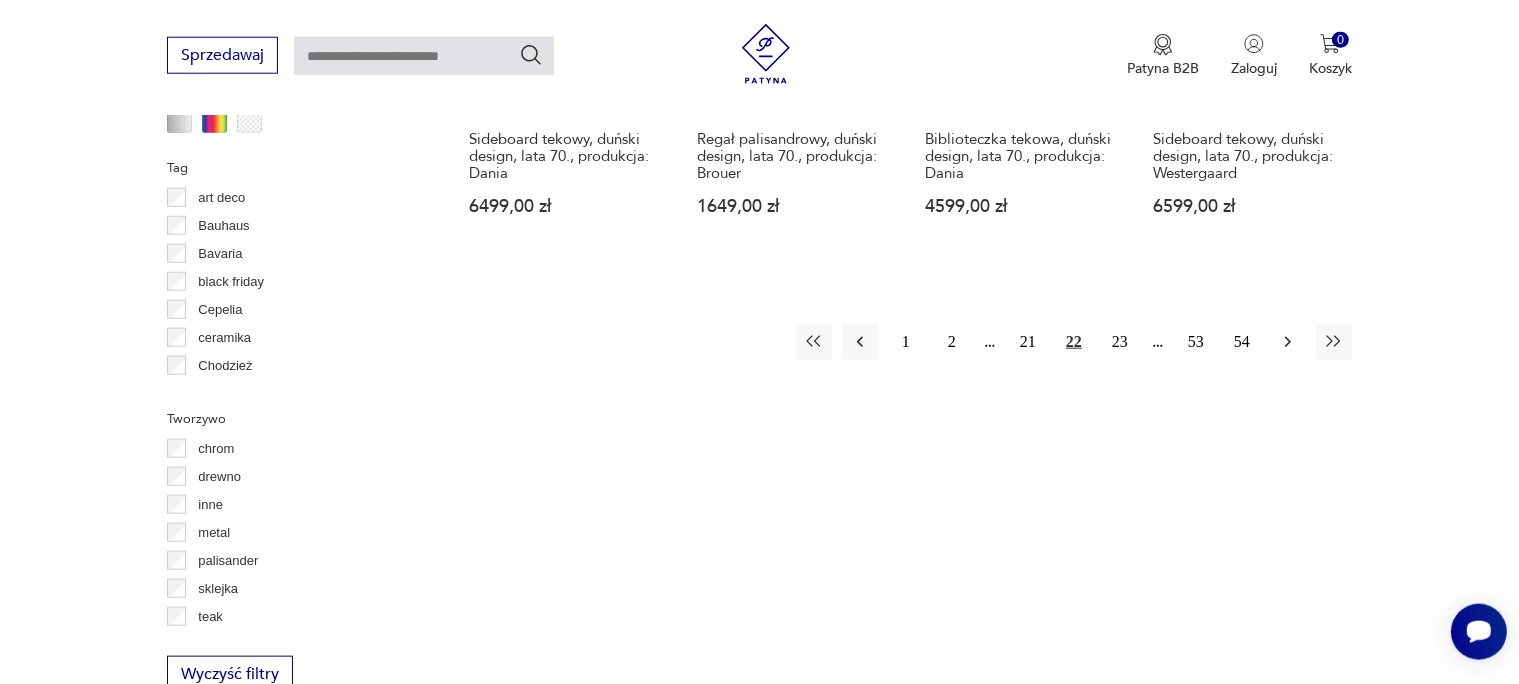 click 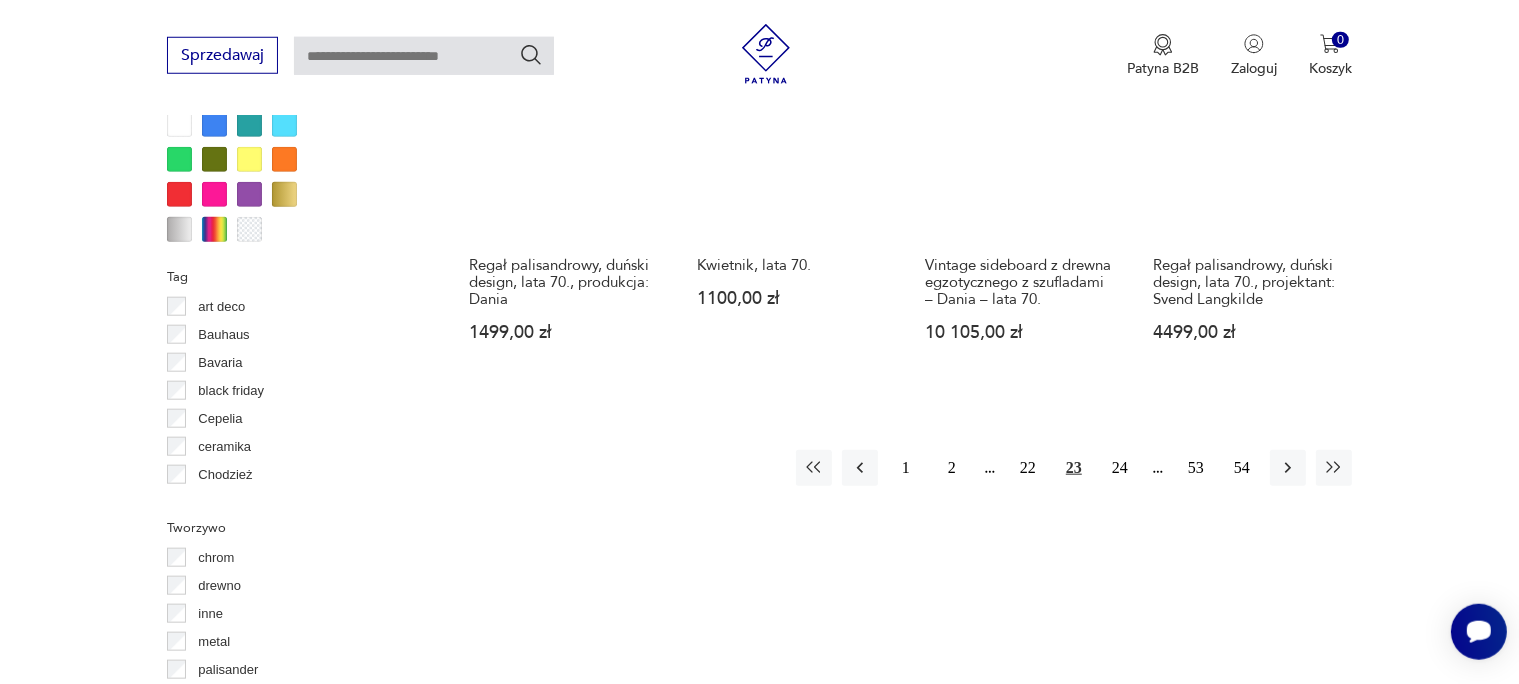scroll, scrollTop: 2007, scrollLeft: 0, axis: vertical 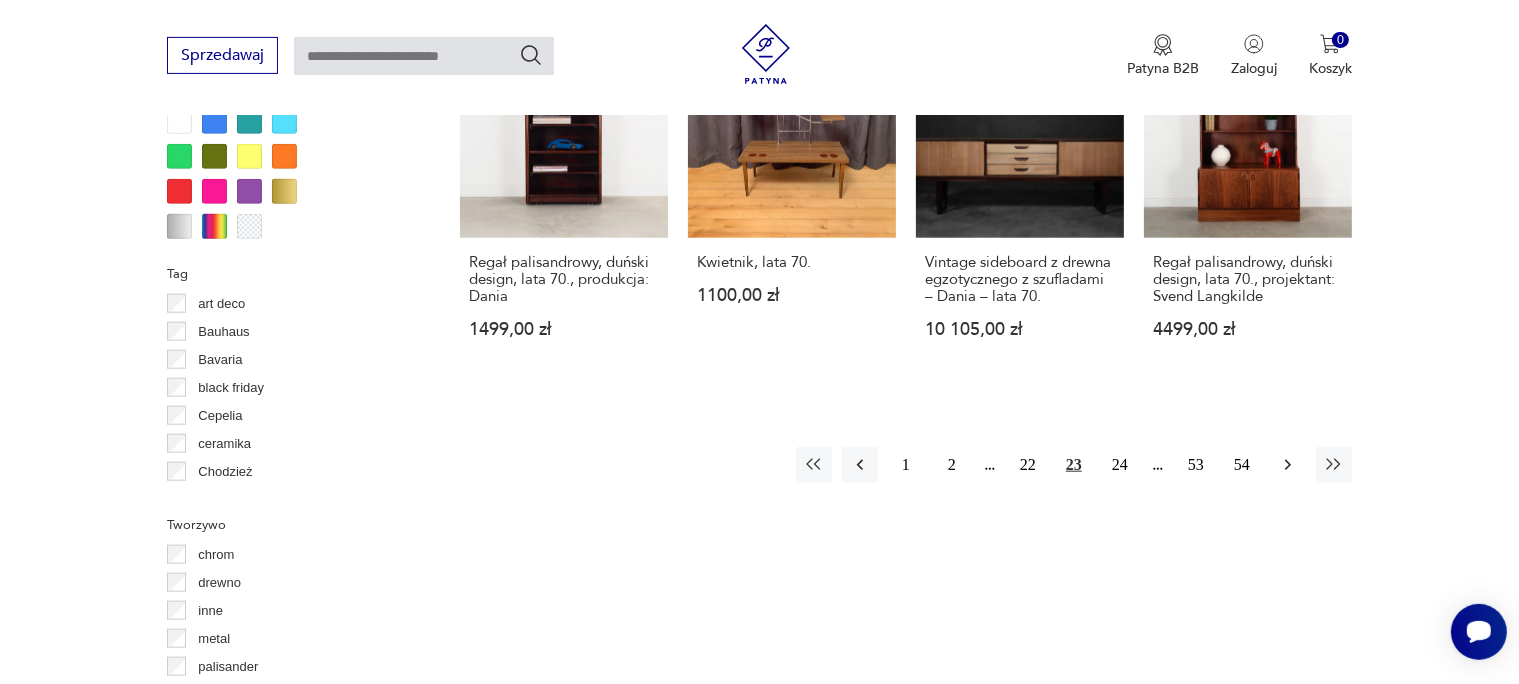 click 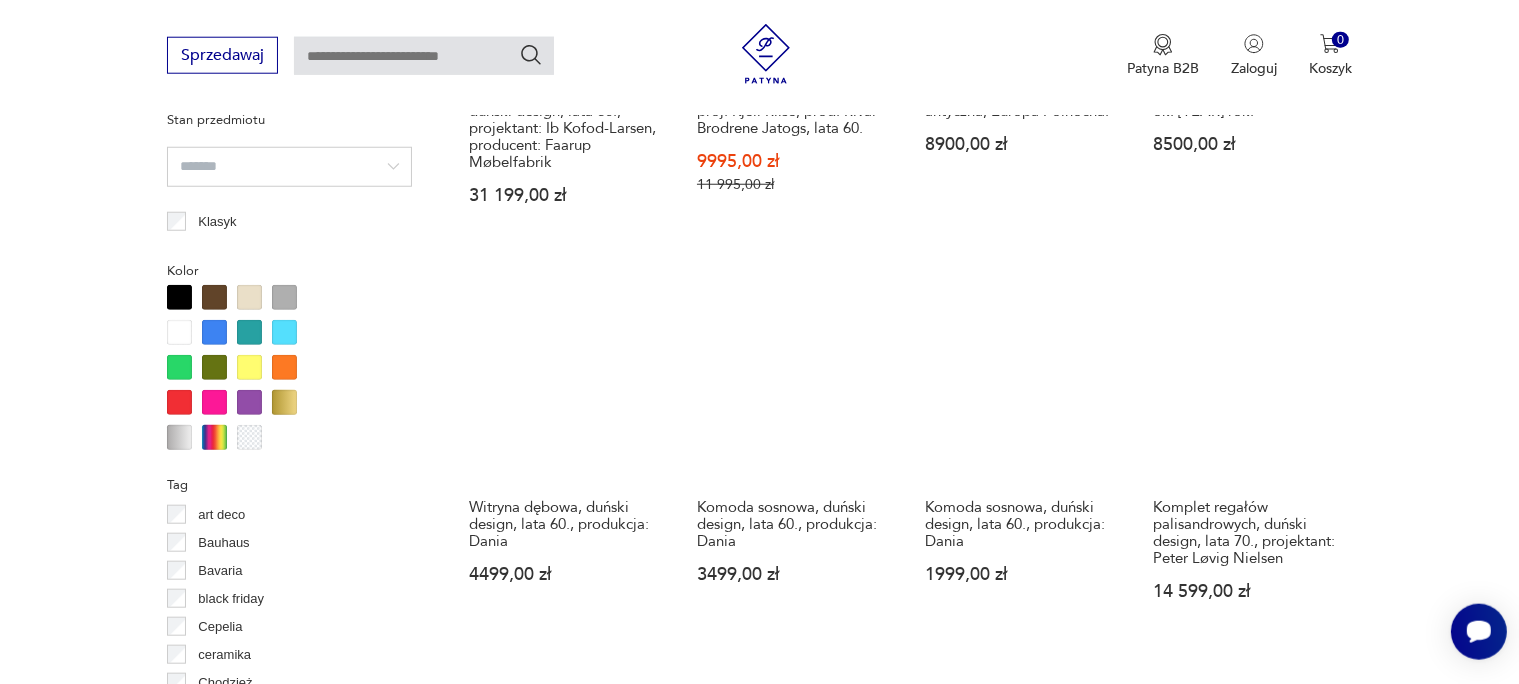 scroll, scrollTop: 2113, scrollLeft: 0, axis: vertical 